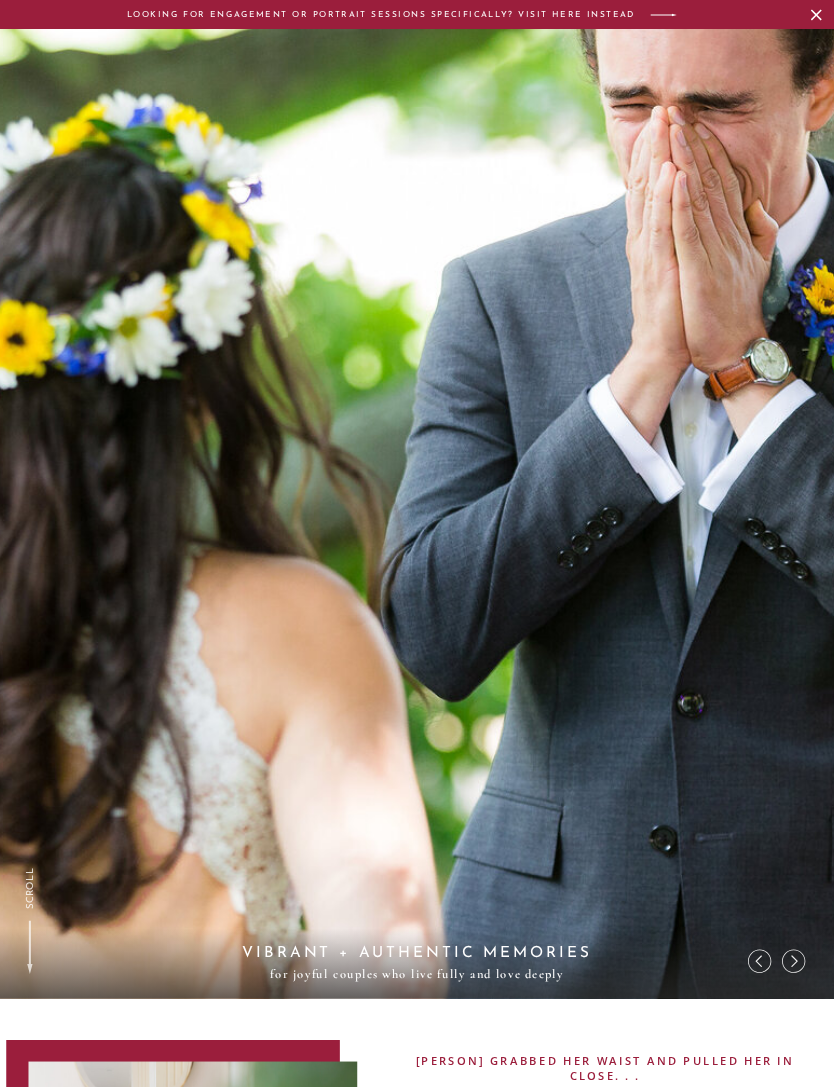 scroll, scrollTop: 181, scrollLeft: 0, axis: vertical 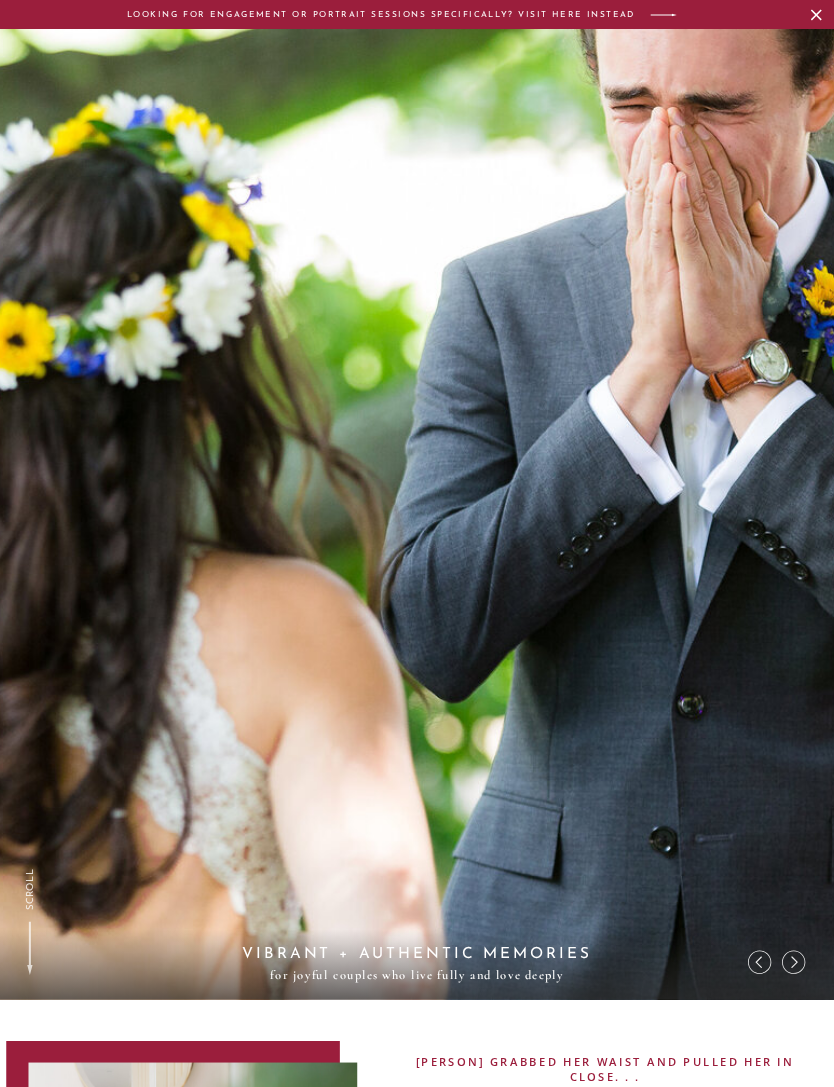 click at bounding box center (794, 962) 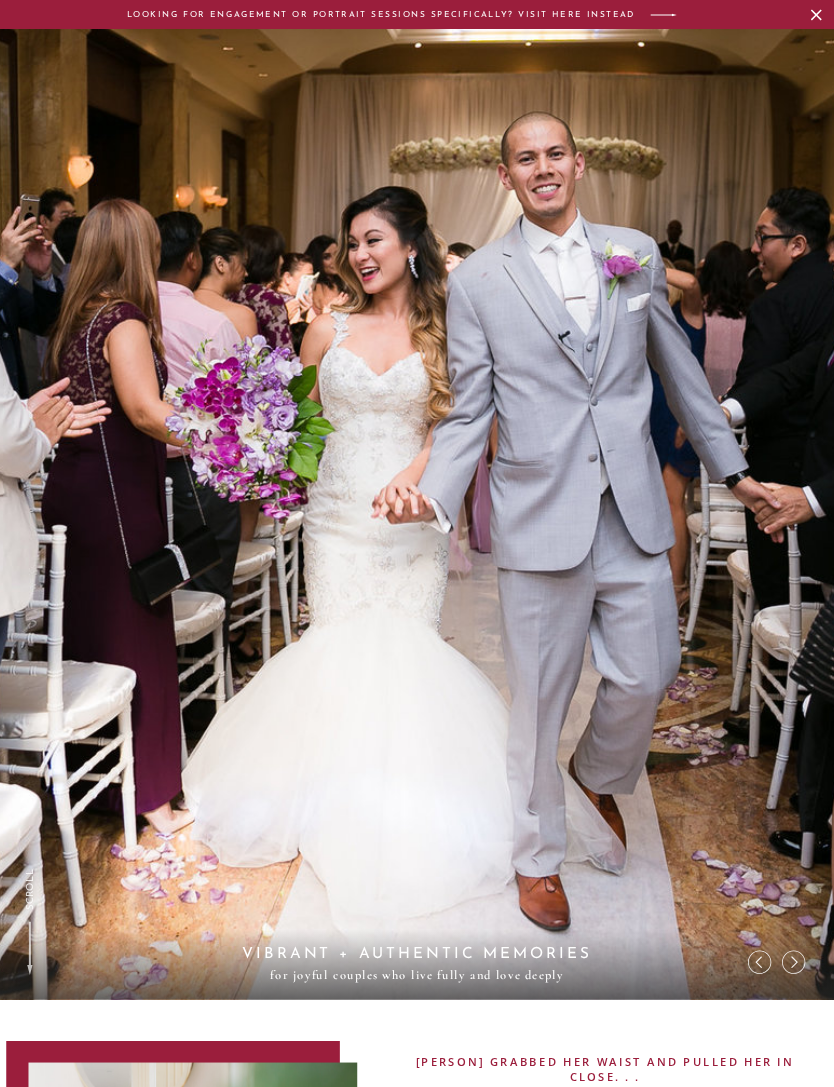 click at bounding box center [794, 962] 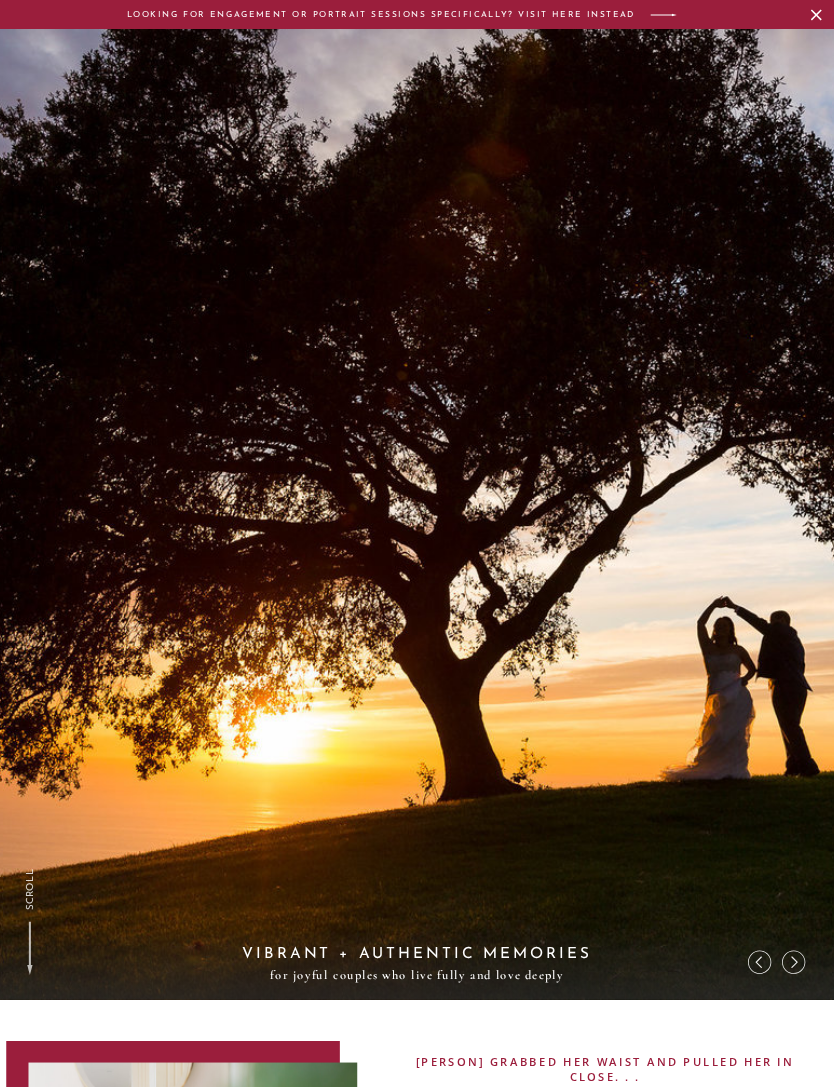click at bounding box center [794, 962] 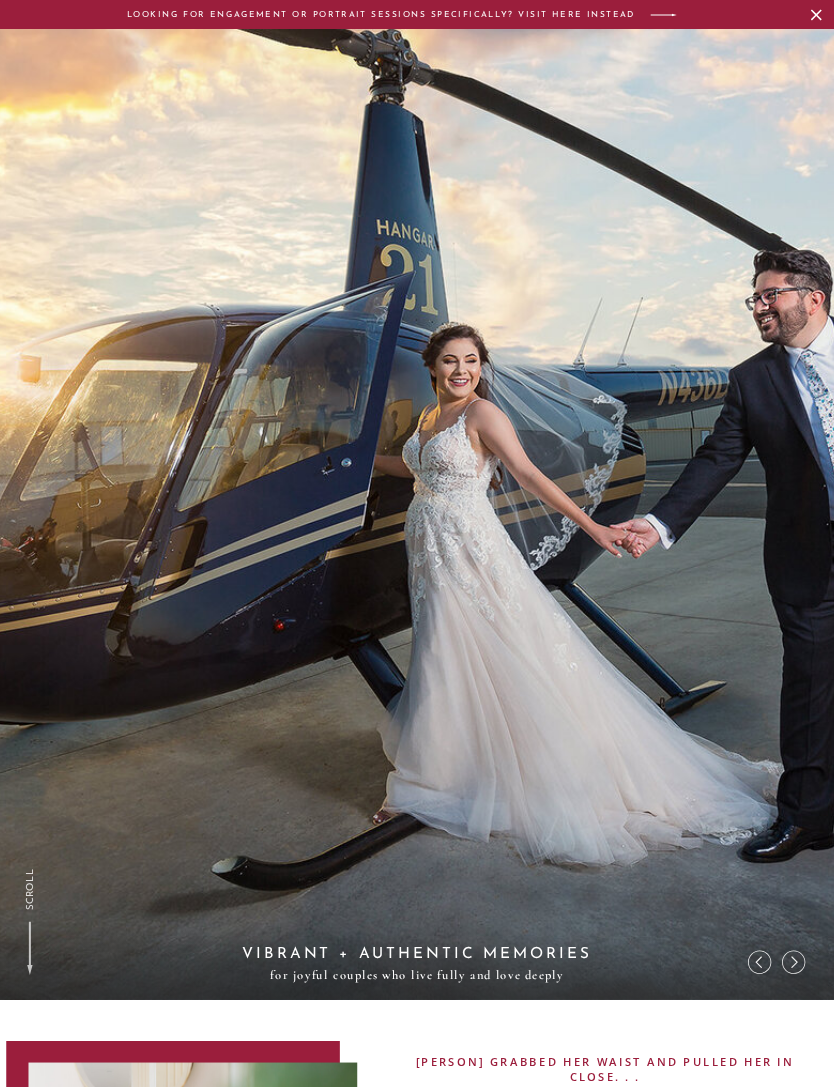 click at bounding box center (794, 962) 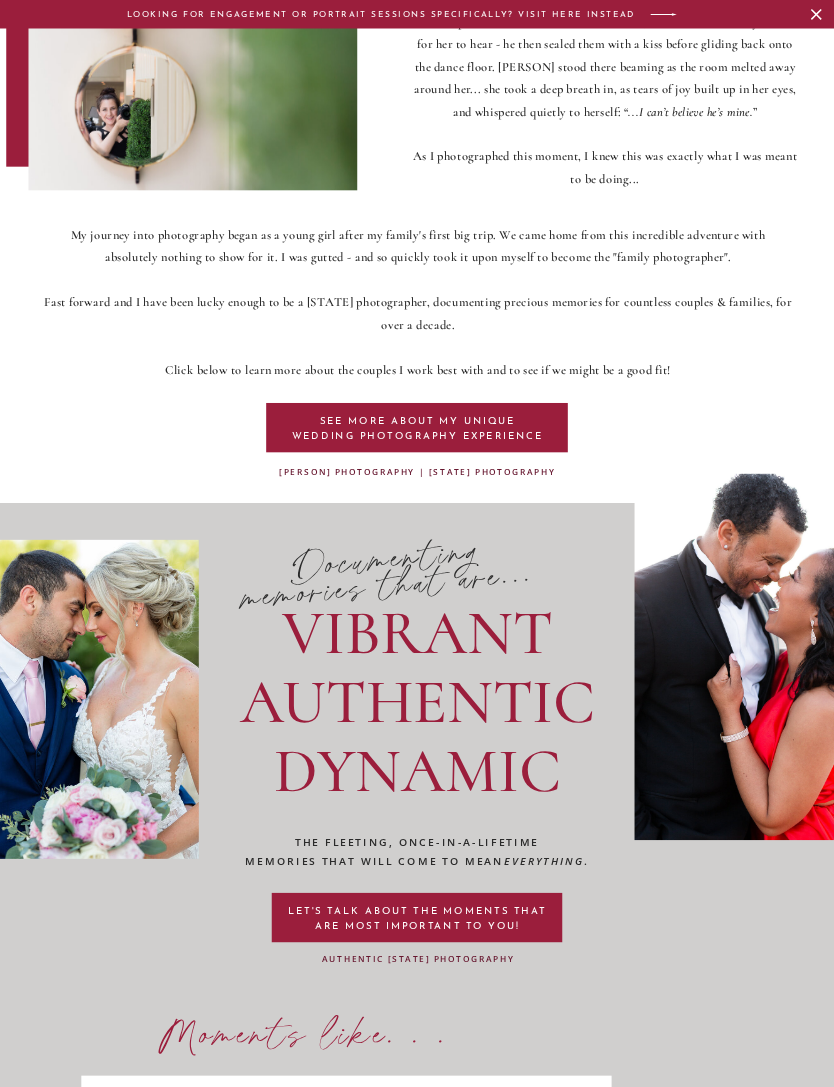 scroll, scrollTop: 1269, scrollLeft: 0, axis: vertical 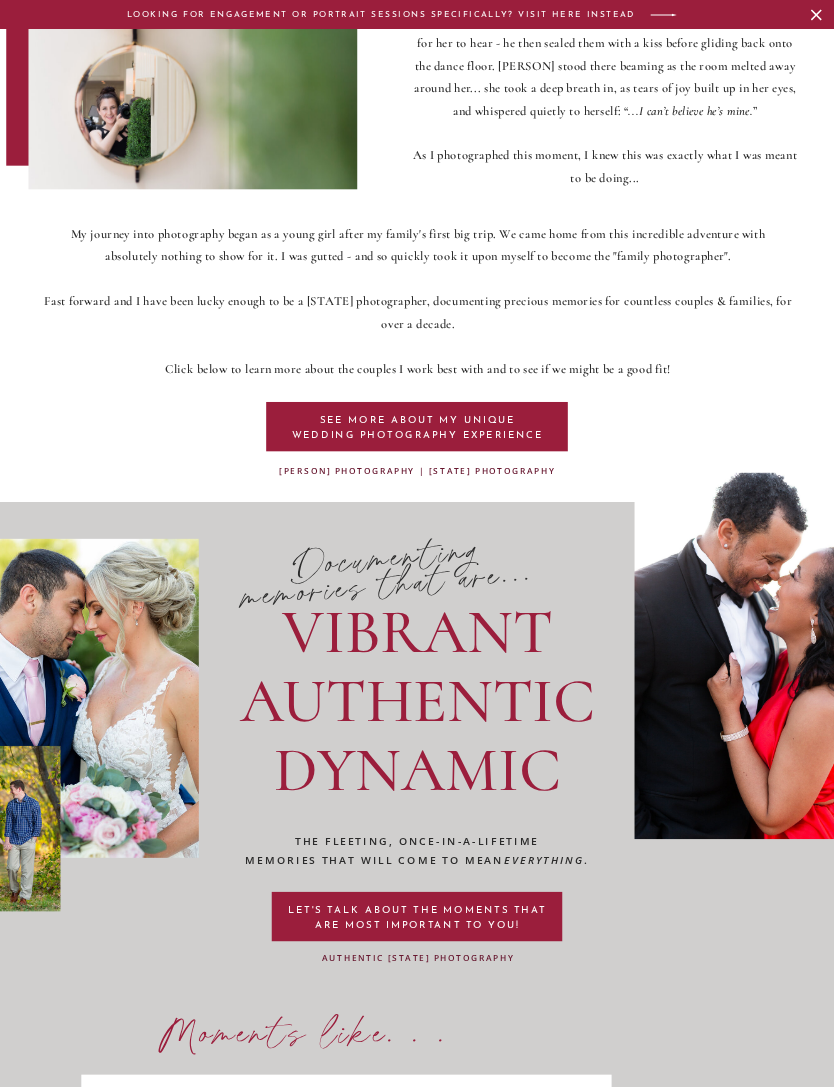 click on "SEE MORE ABOUT my unique WEDDING PHOTOGRAPHY EXPERIENCE" at bounding box center [417, 426] 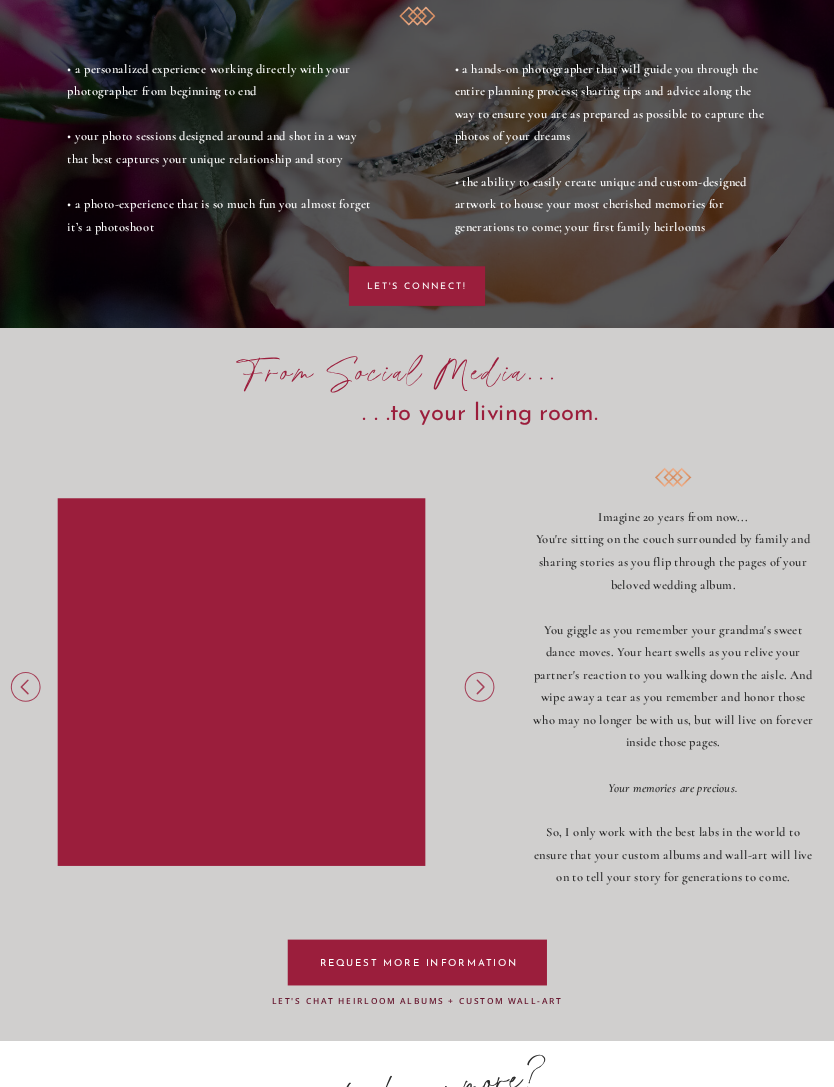 scroll, scrollTop: 3367, scrollLeft: 0, axis: vertical 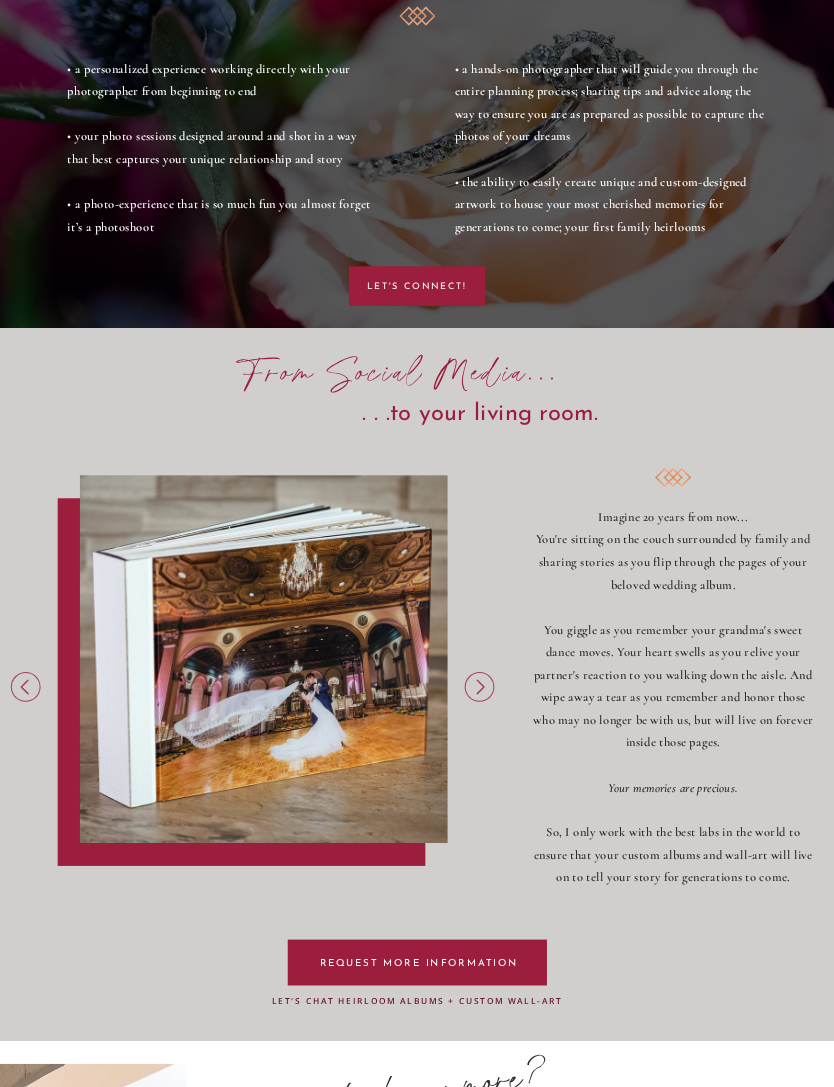 click at bounding box center [479, 687] 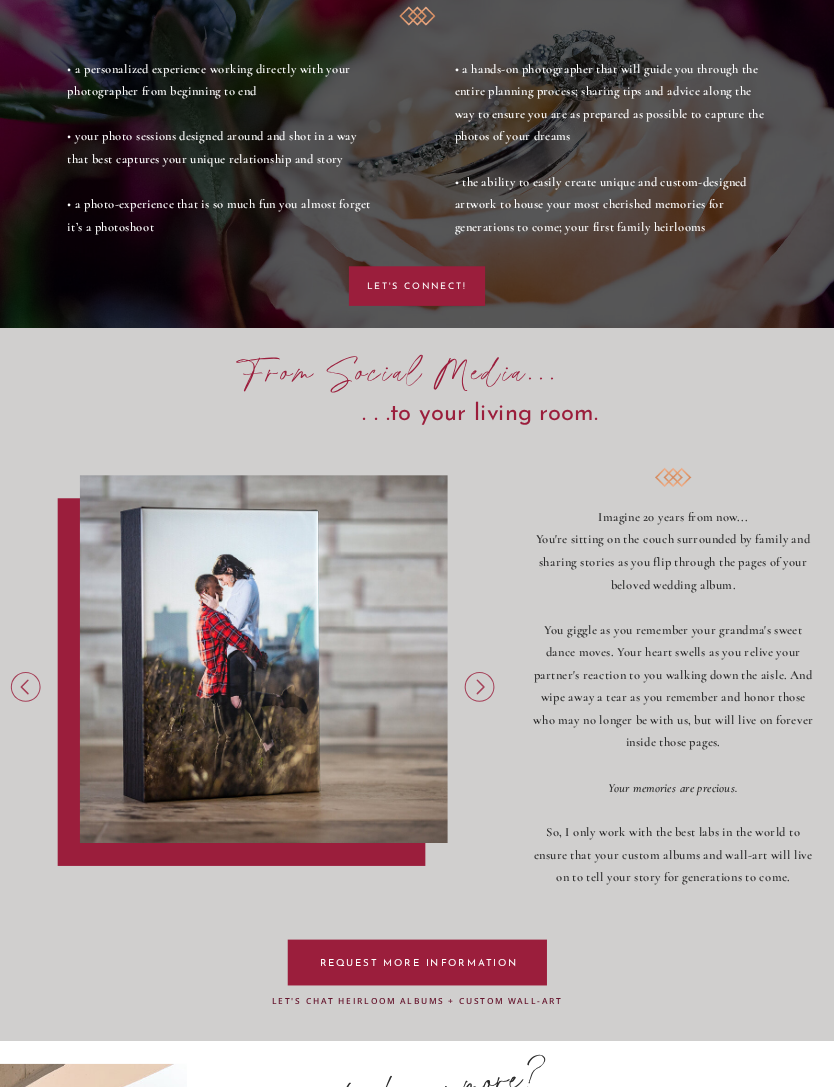 click at bounding box center (479, 687) 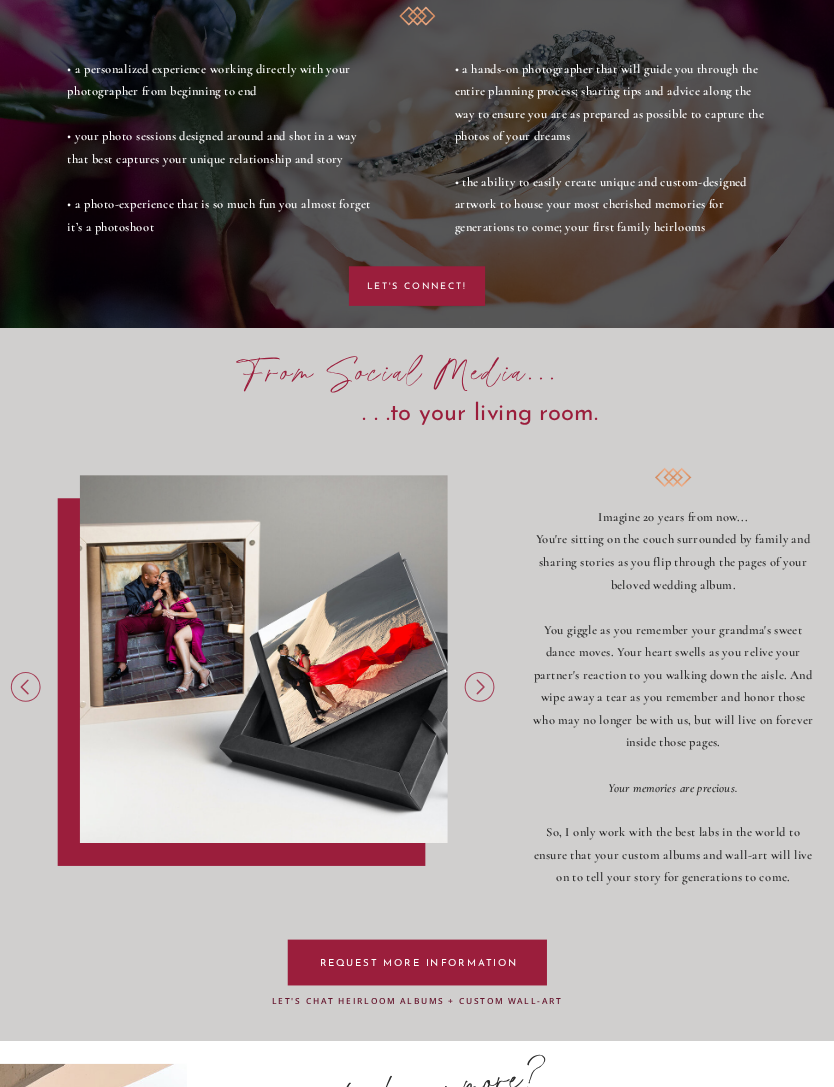 click at bounding box center [479, 687] 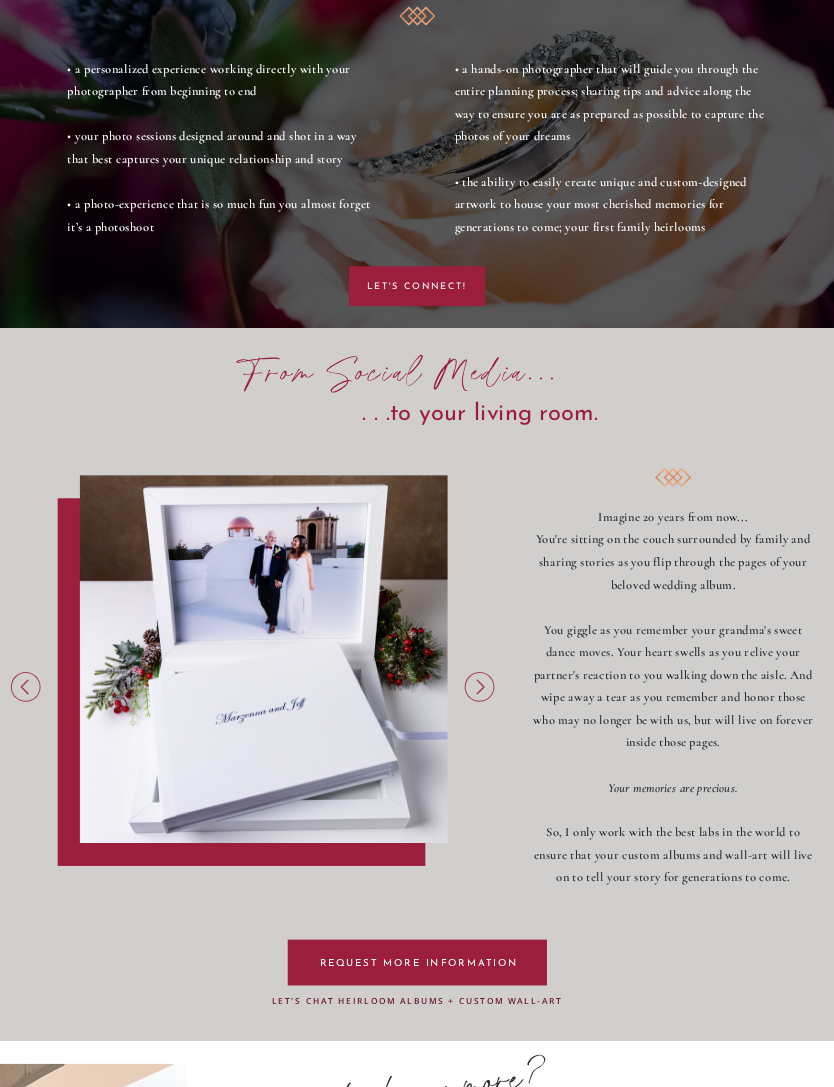 click at bounding box center [479, 687] 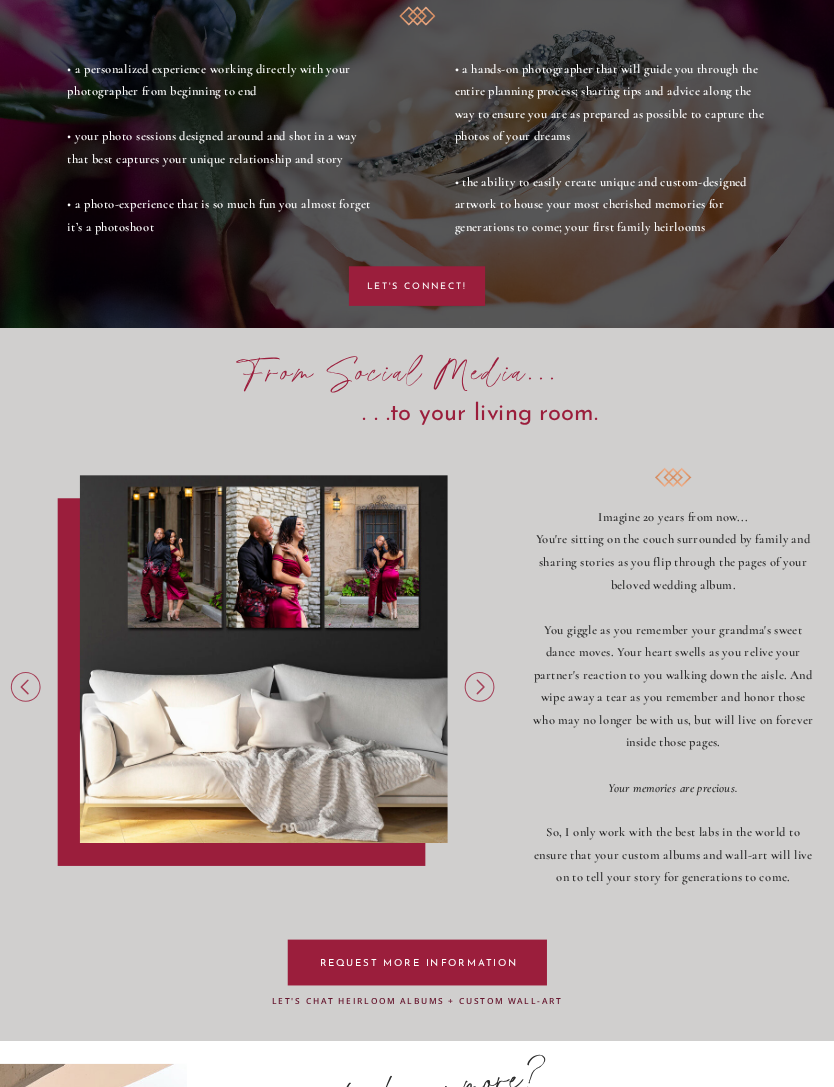 click at bounding box center [479, 687] 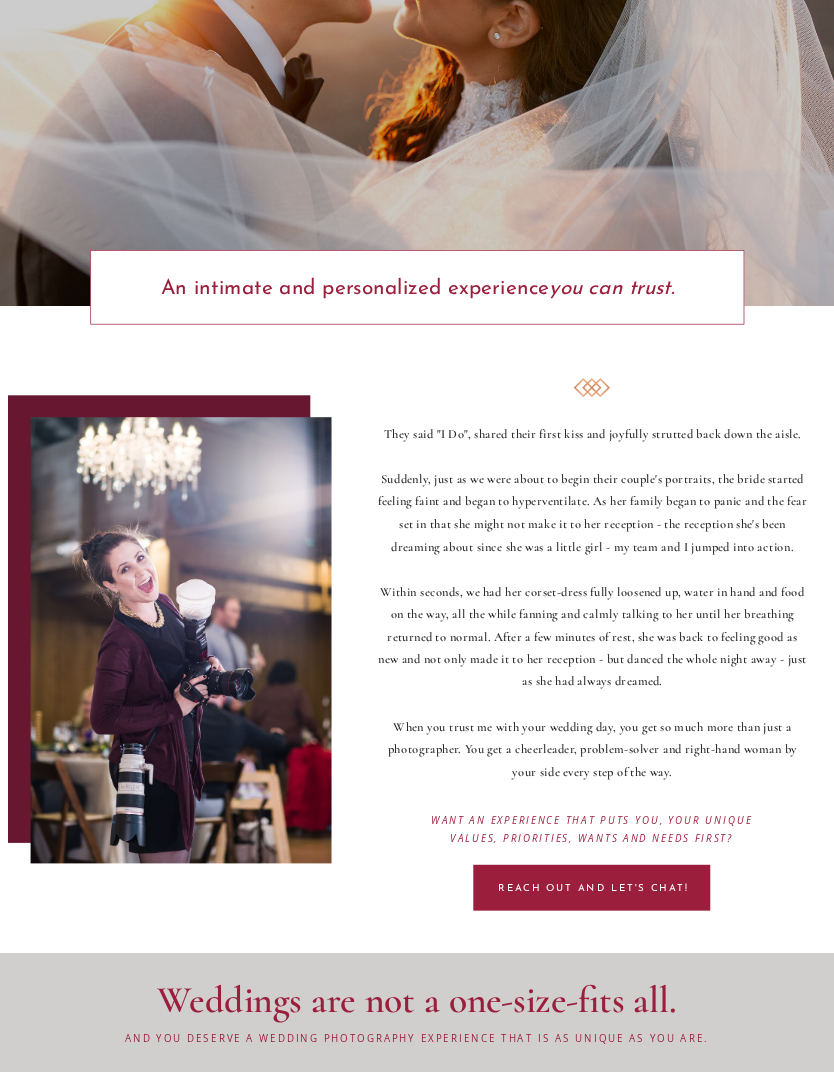 scroll, scrollTop: 0, scrollLeft: 0, axis: both 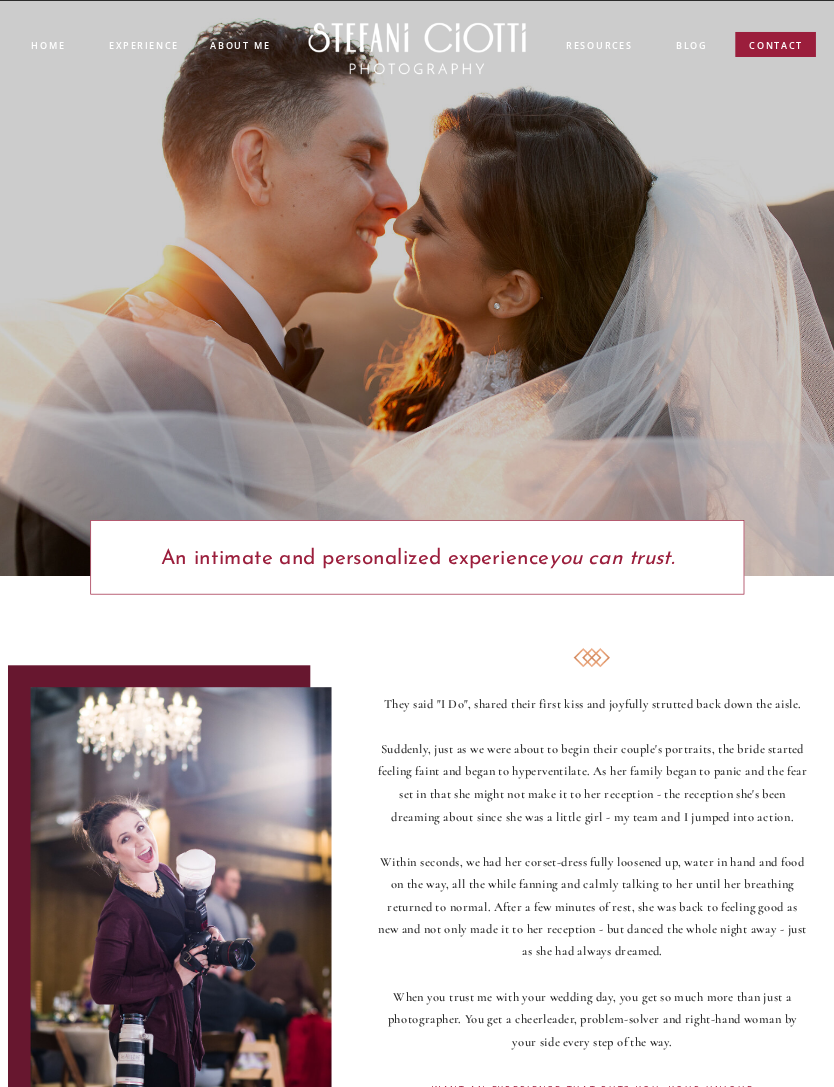 click on "contact" at bounding box center [776, 48] 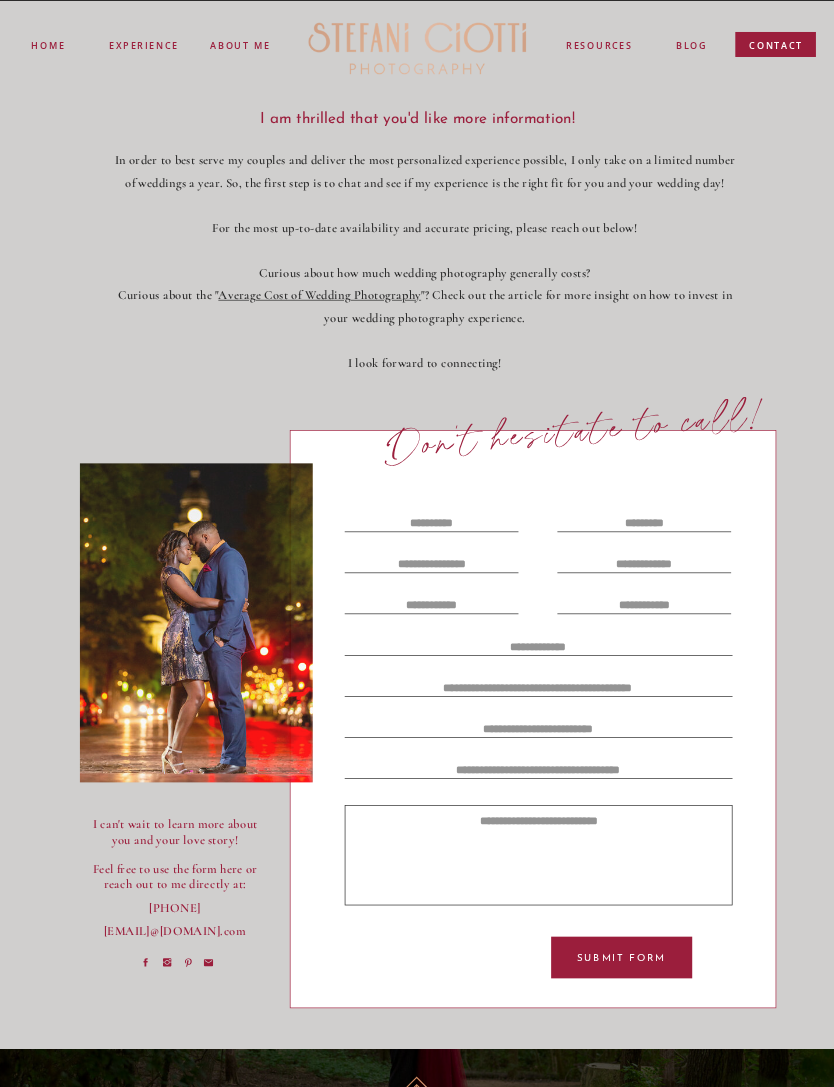 scroll, scrollTop: 0, scrollLeft: 0, axis: both 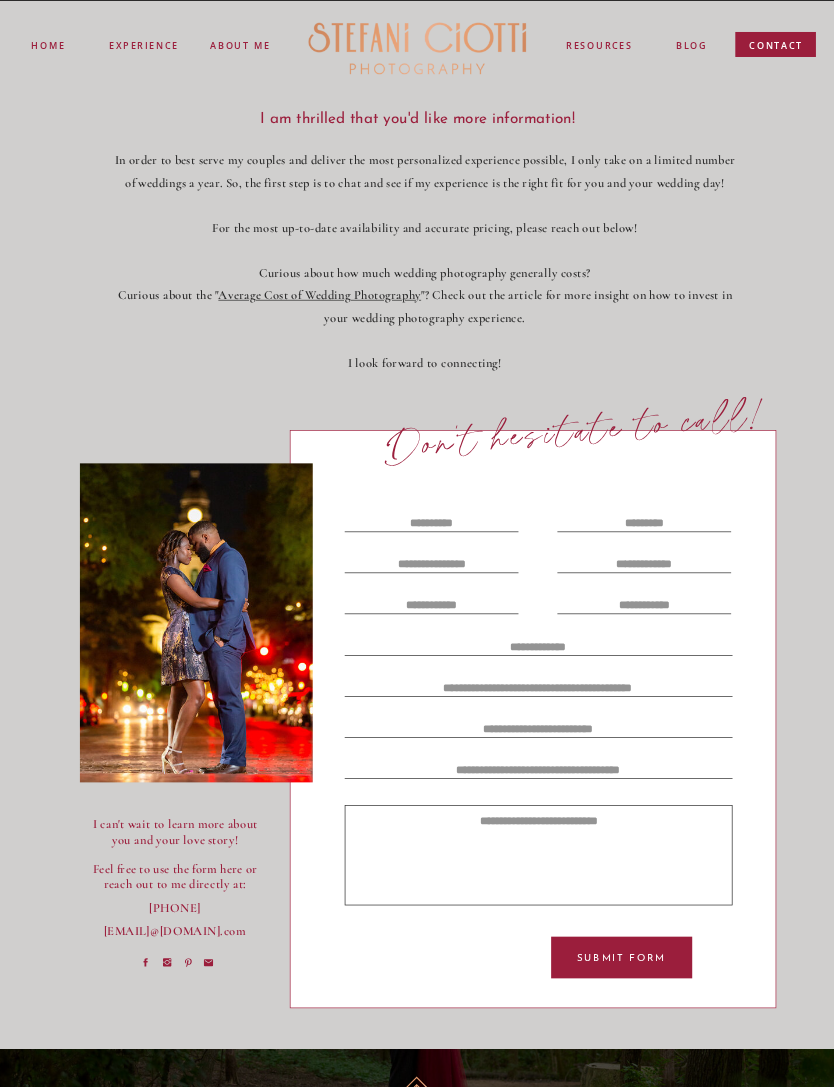 click at bounding box center [432, 521] 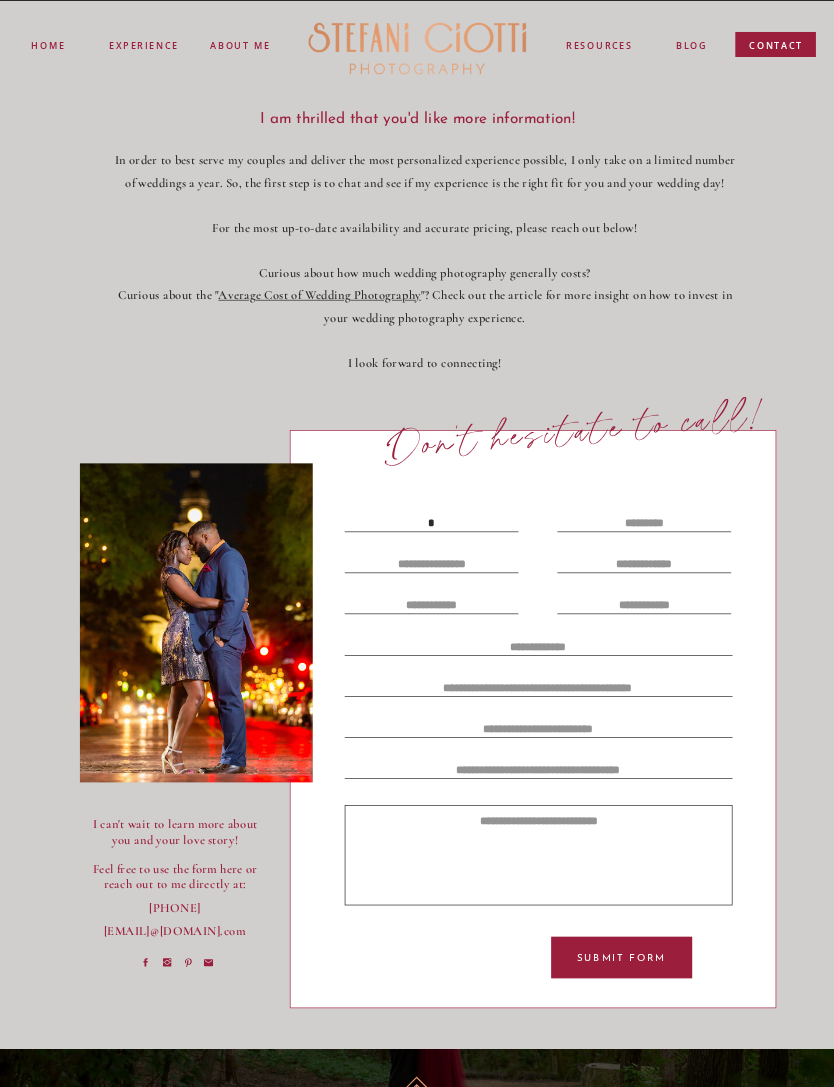 scroll, scrollTop: 1, scrollLeft: 0, axis: vertical 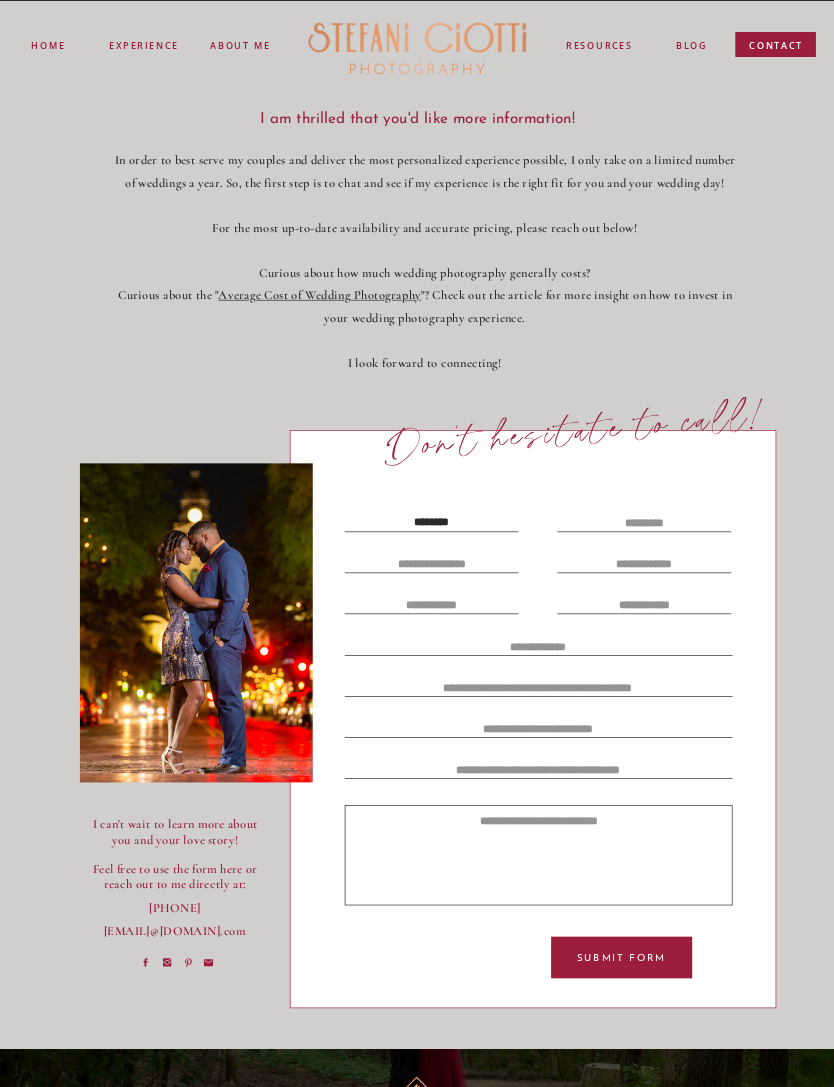 type on "********" 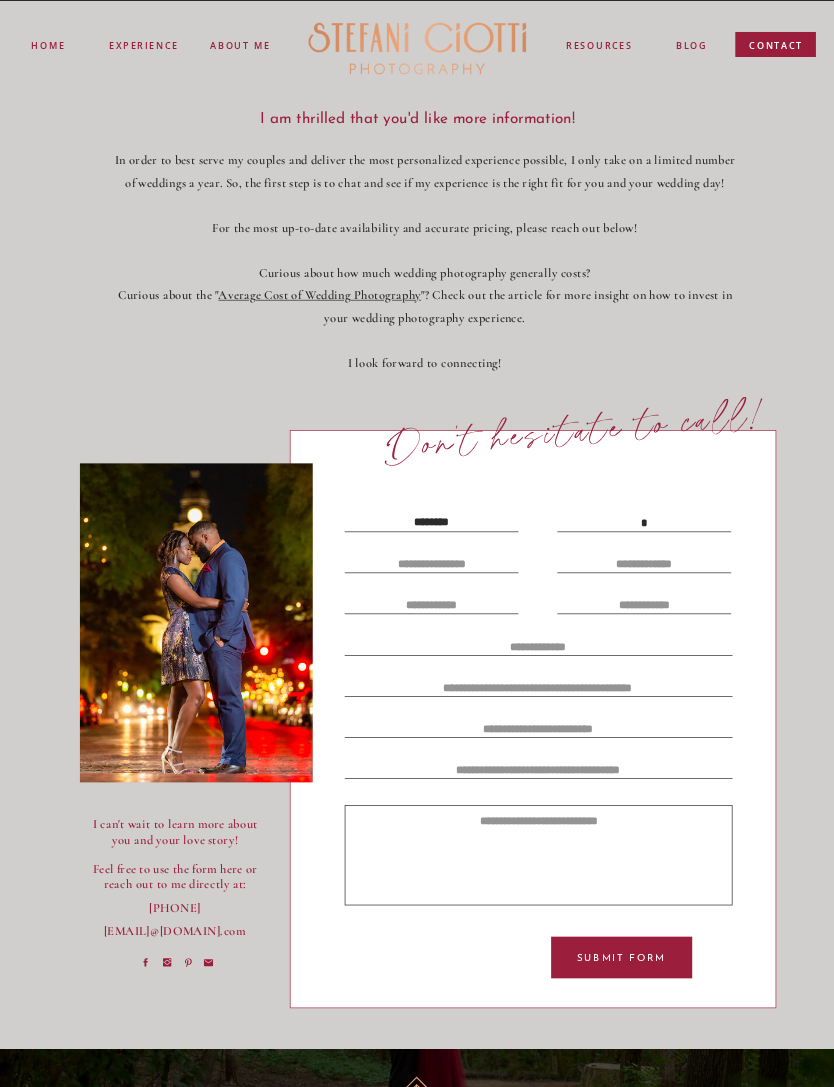 scroll, scrollTop: 1, scrollLeft: 0, axis: vertical 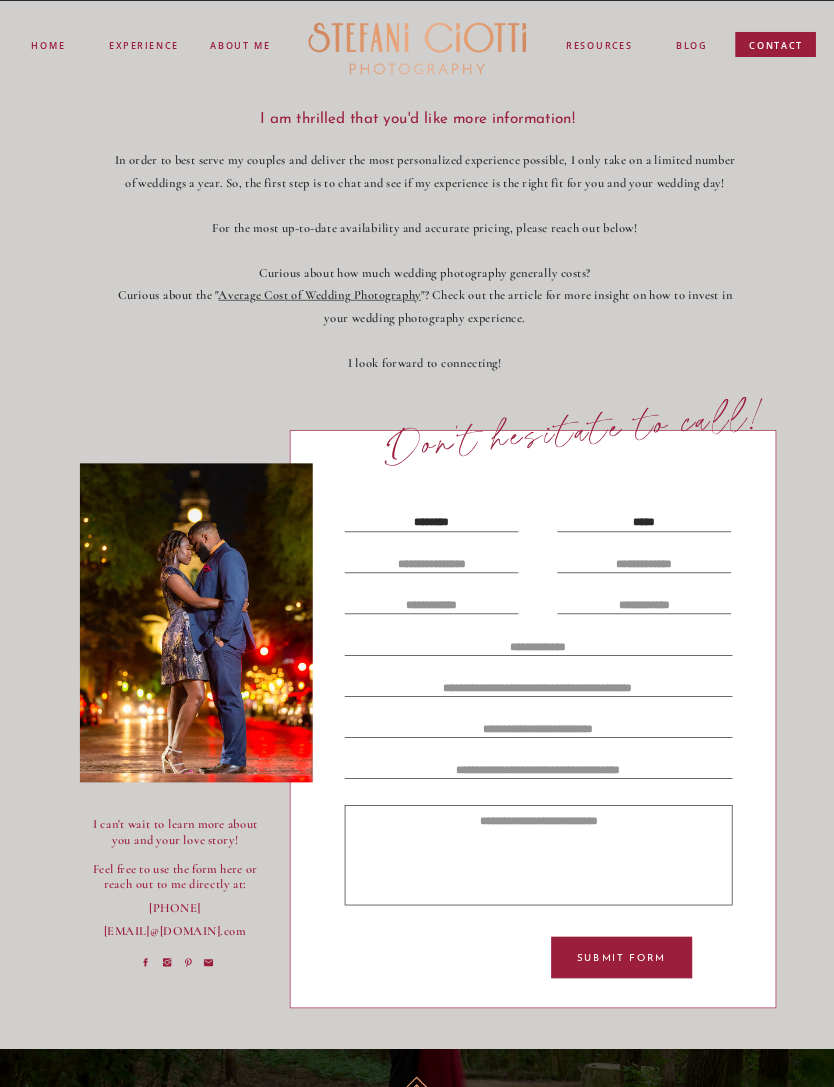 type on "*****" 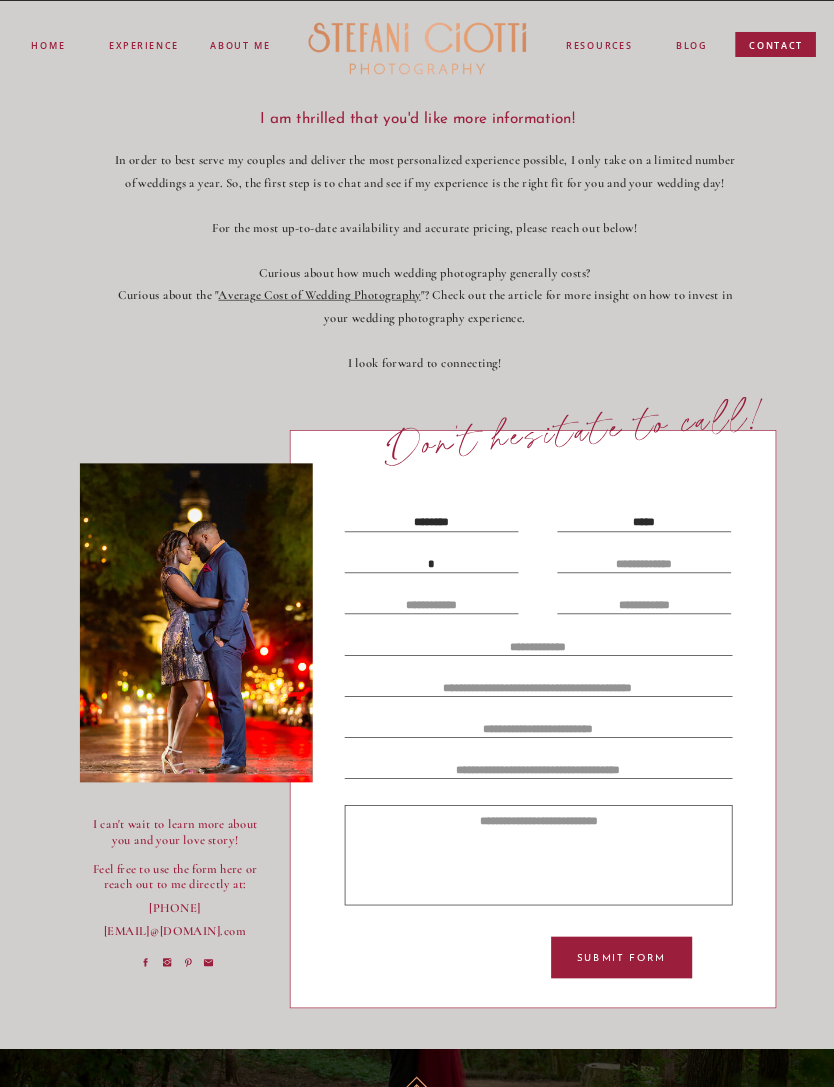 scroll, scrollTop: 1, scrollLeft: 0, axis: vertical 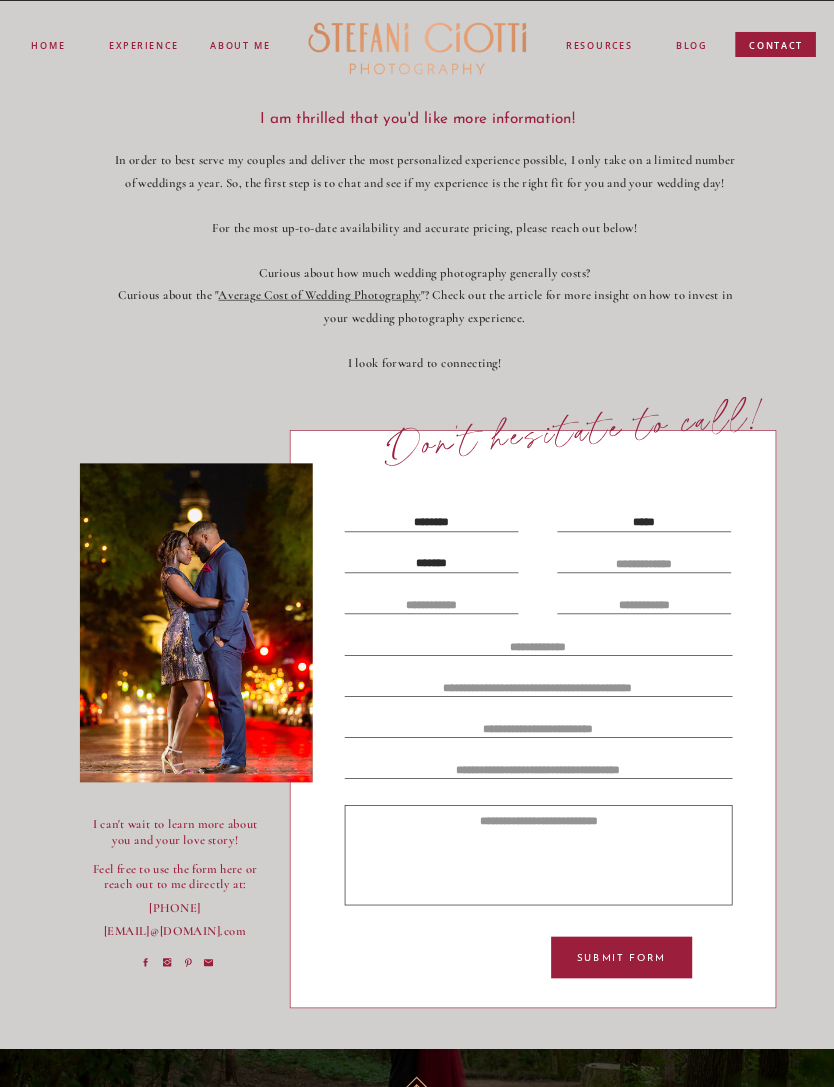 type on "*******" 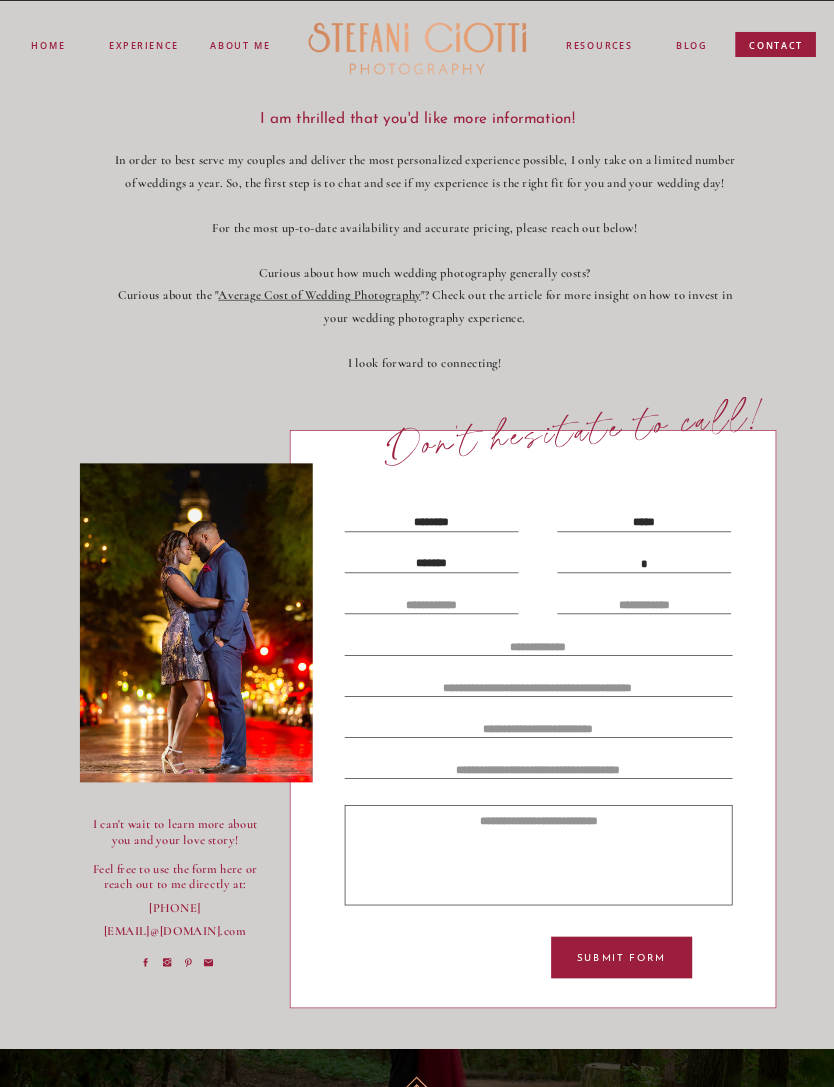 scroll, scrollTop: 1, scrollLeft: 0, axis: vertical 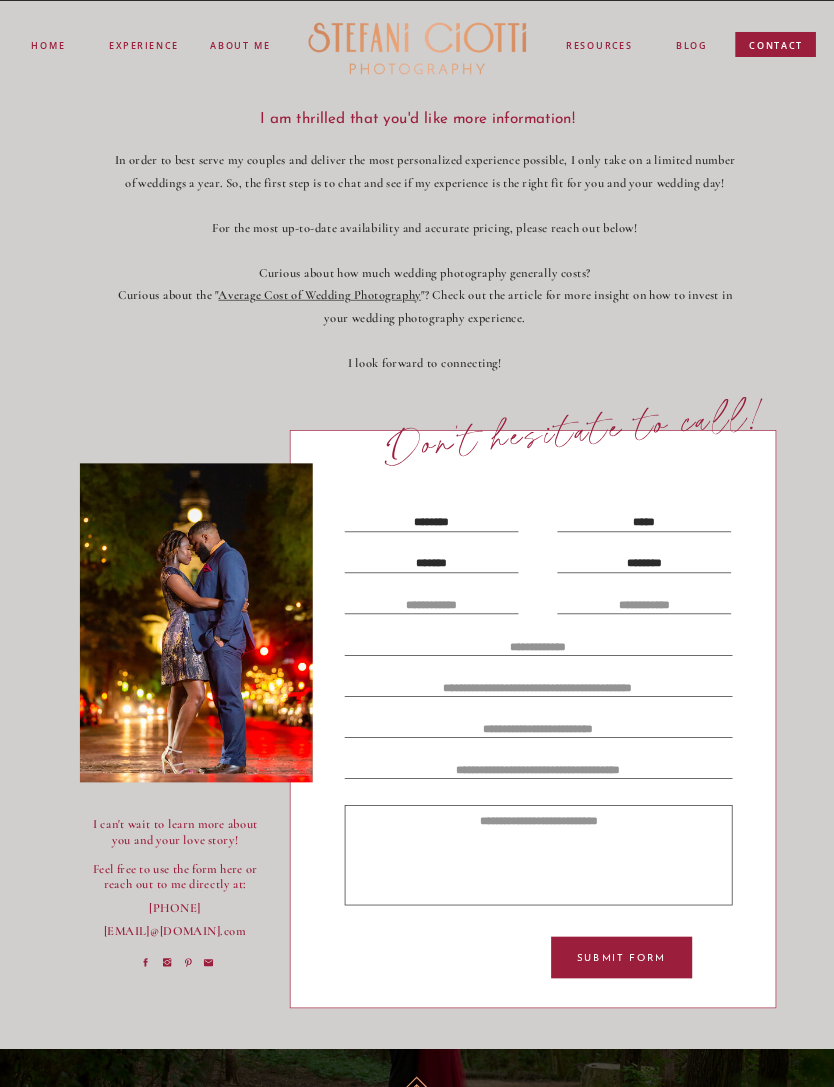 type on "********" 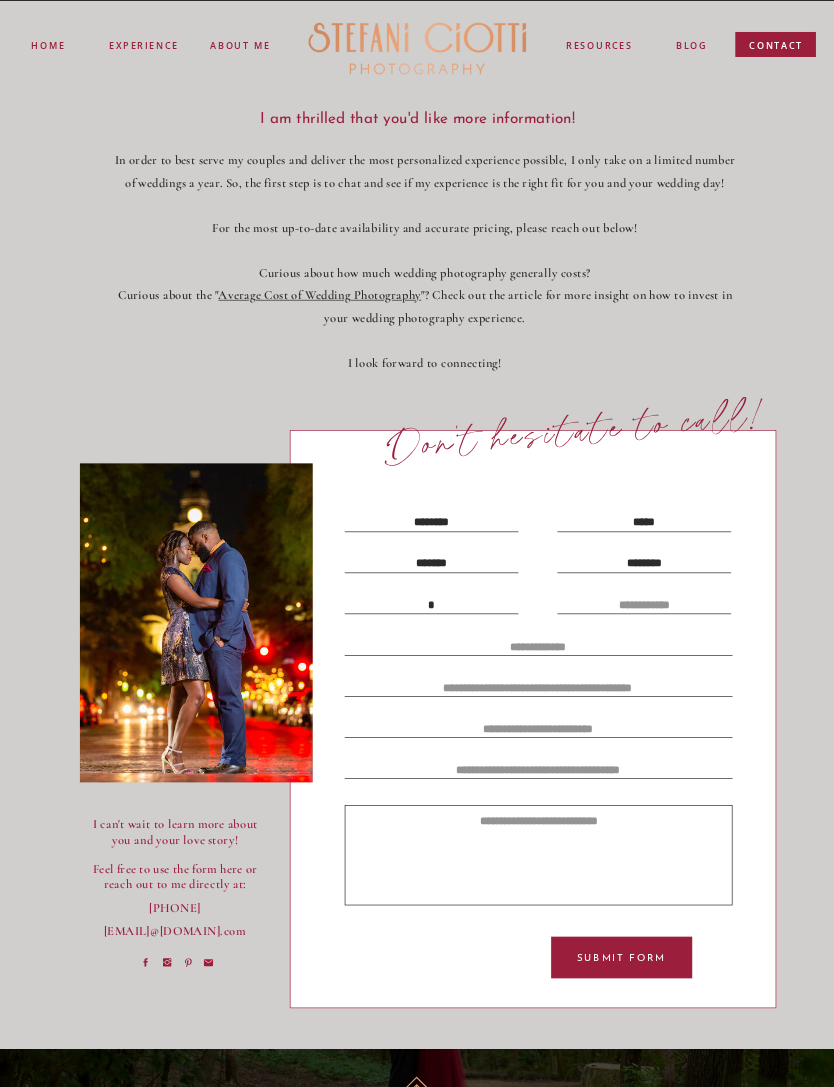 scroll, scrollTop: 1, scrollLeft: 0, axis: vertical 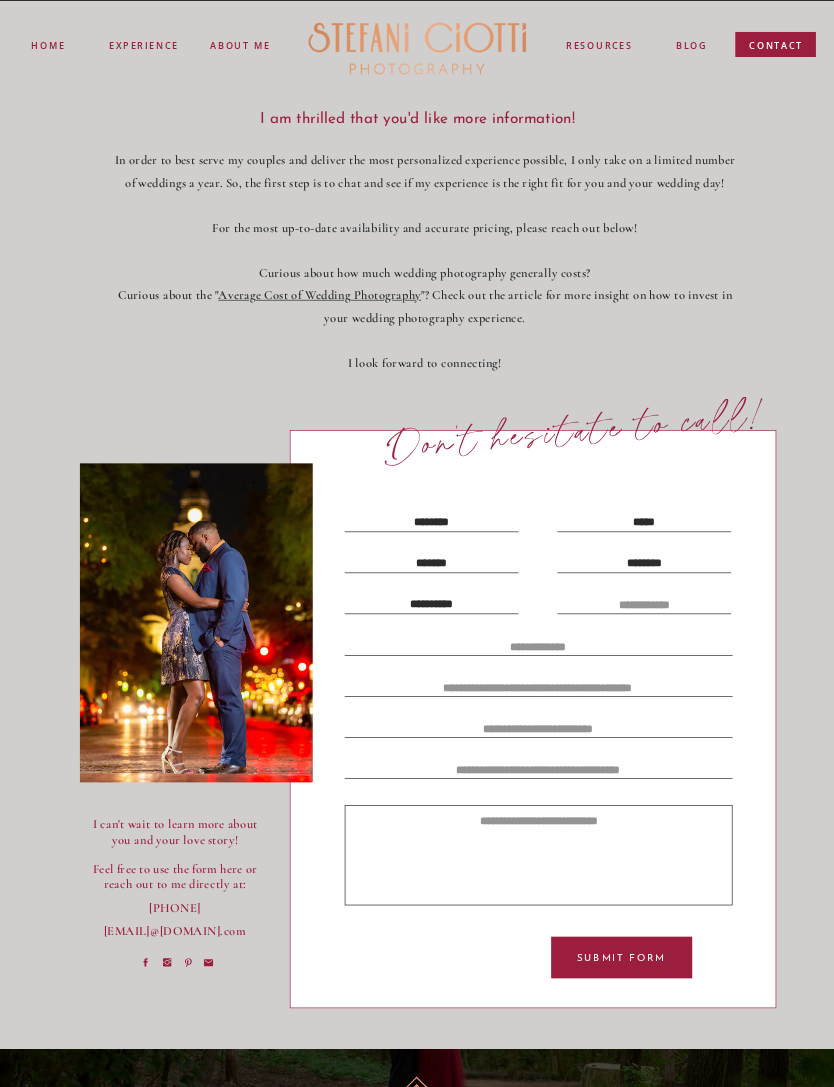 type on "**********" 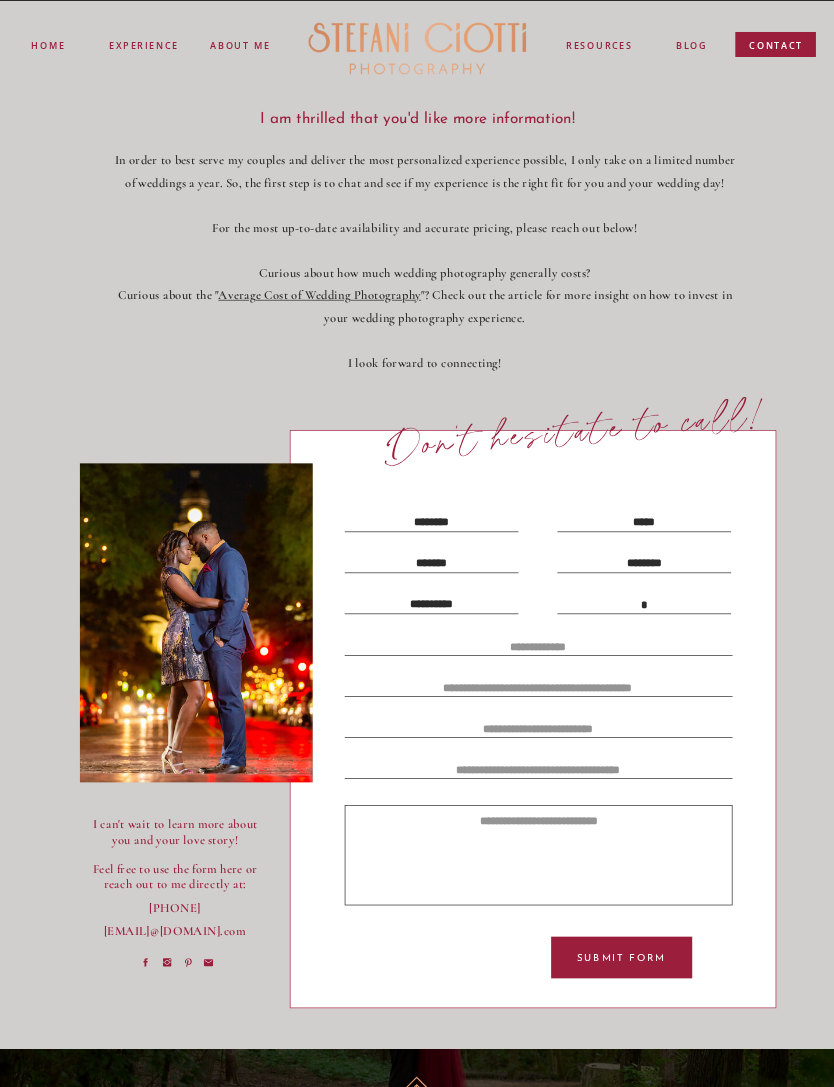 scroll, scrollTop: 1, scrollLeft: 0, axis: vertical 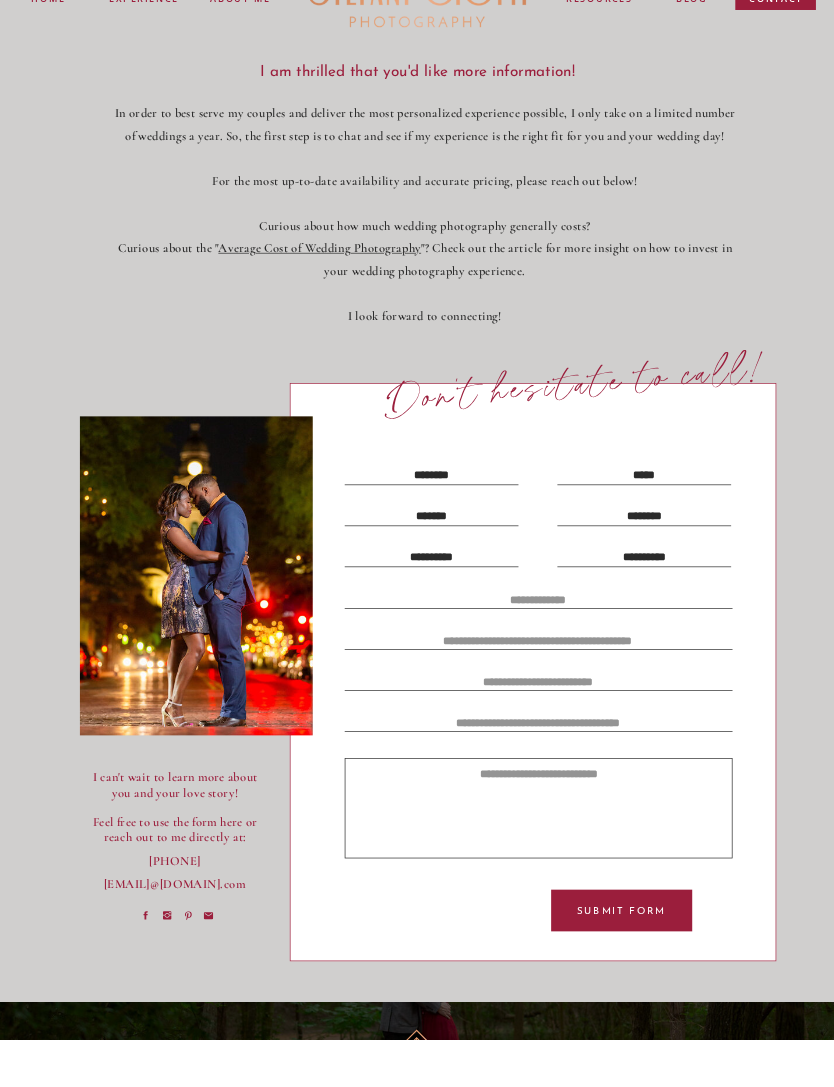 type on "**********" 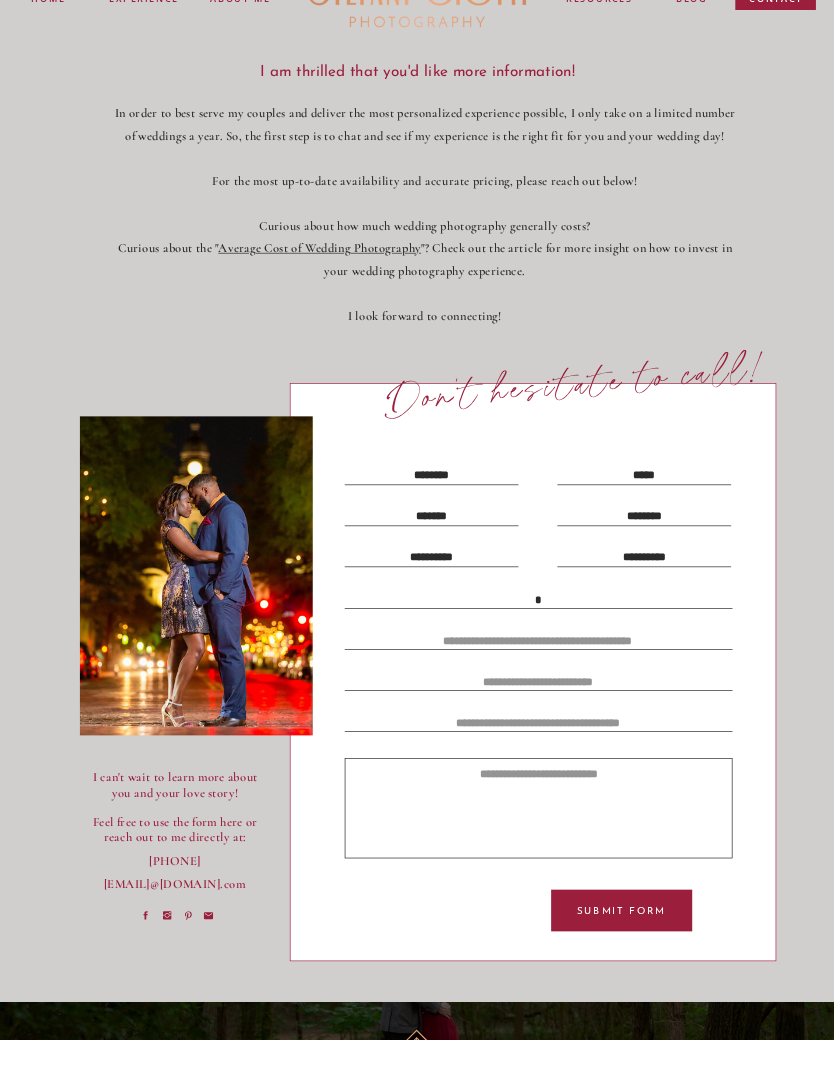 scroll, scrollTop: 1, scrollLeft: 0, axis: vertical 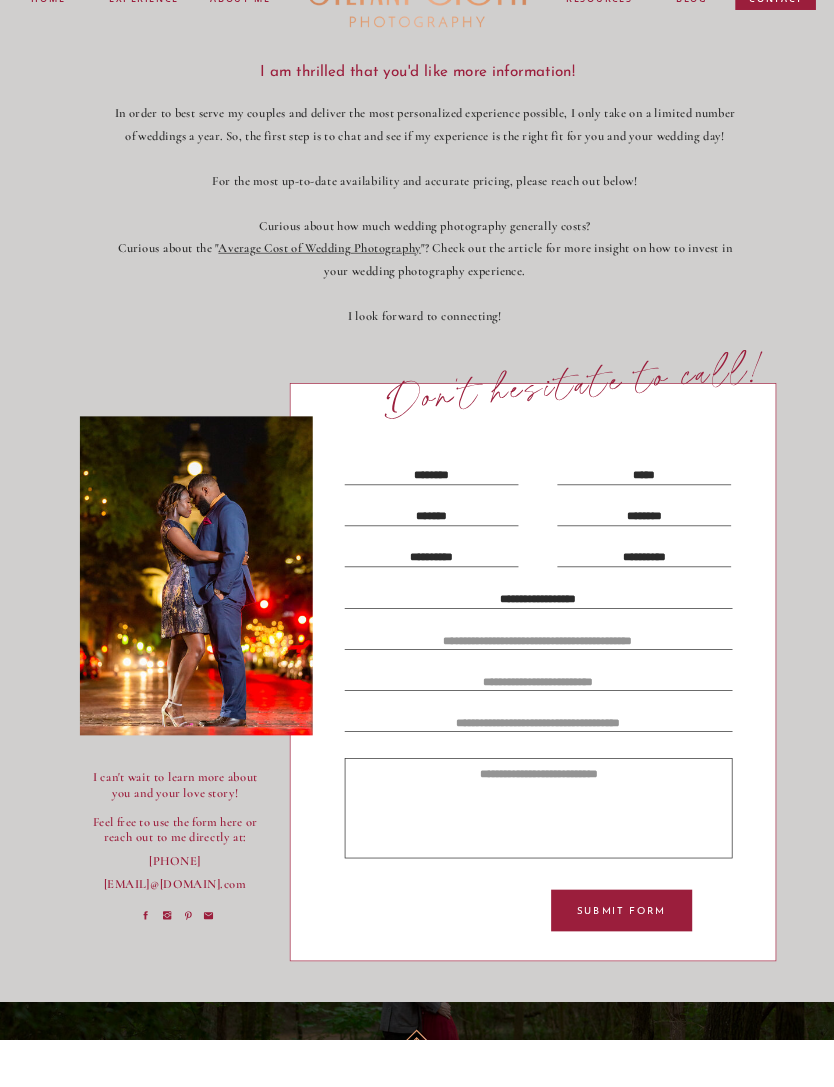 type on "**********" 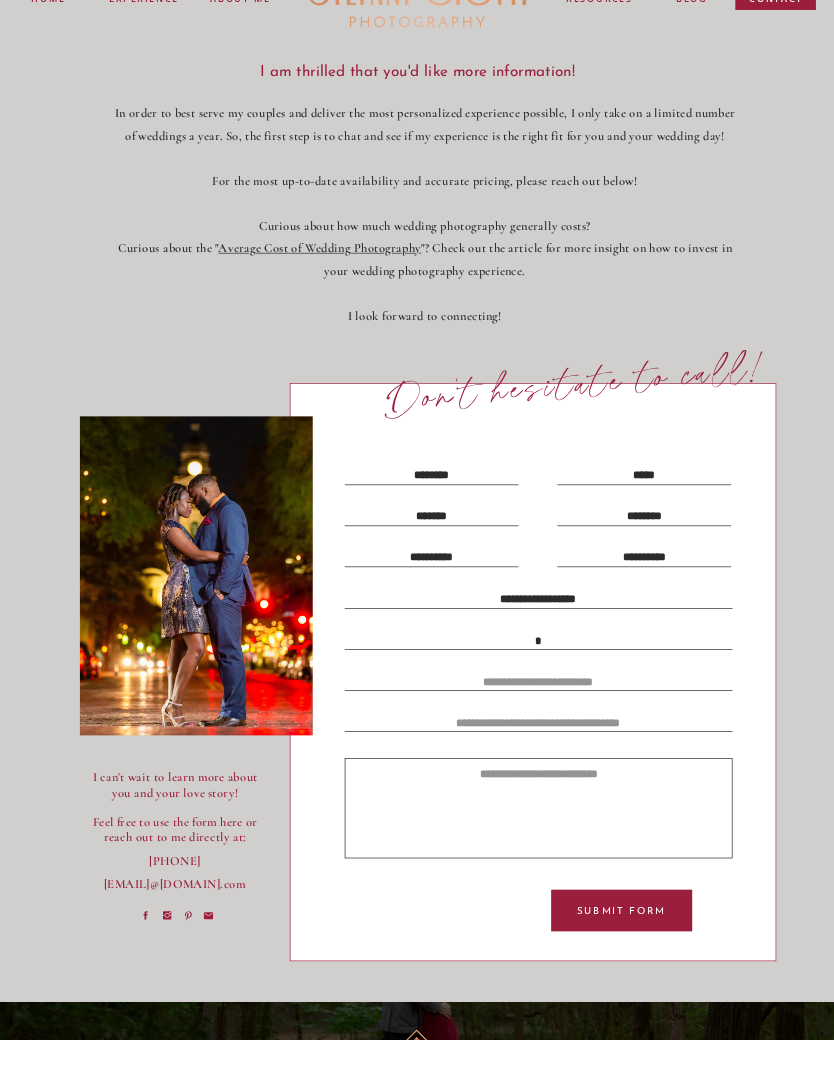 scroll, scrollTop: 1, scrollLeft: 0, axis: vertical 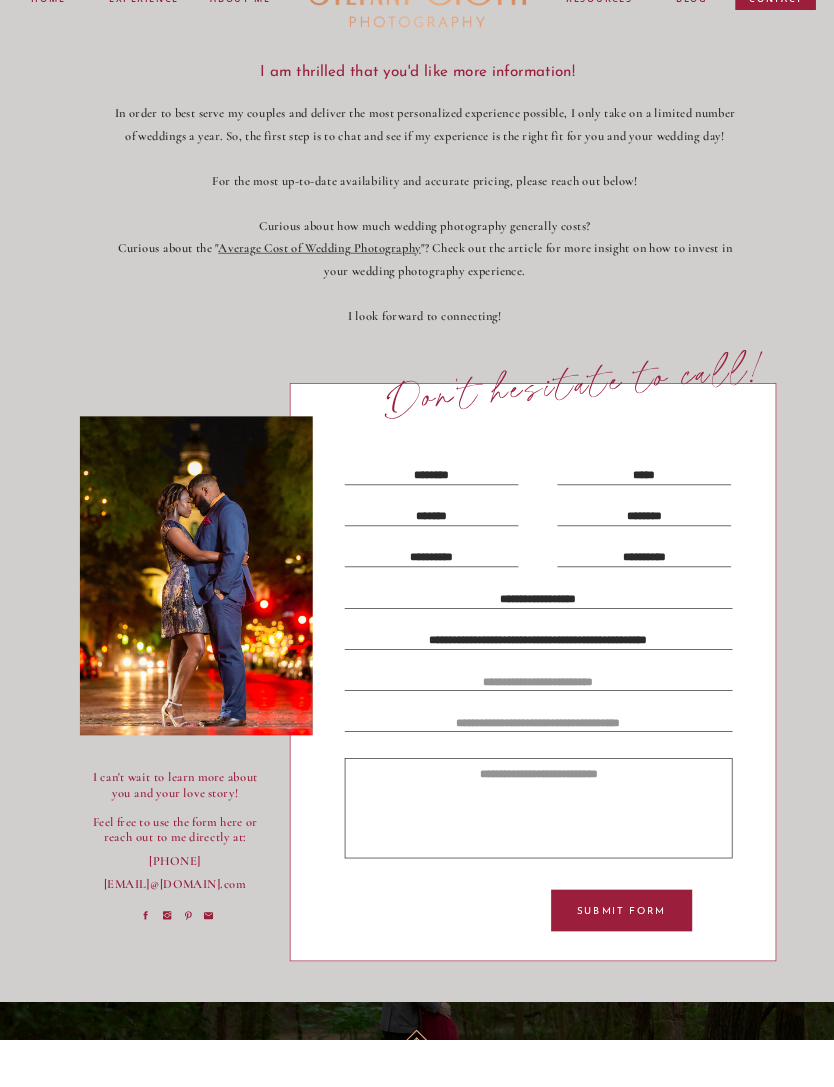 type on "**********" 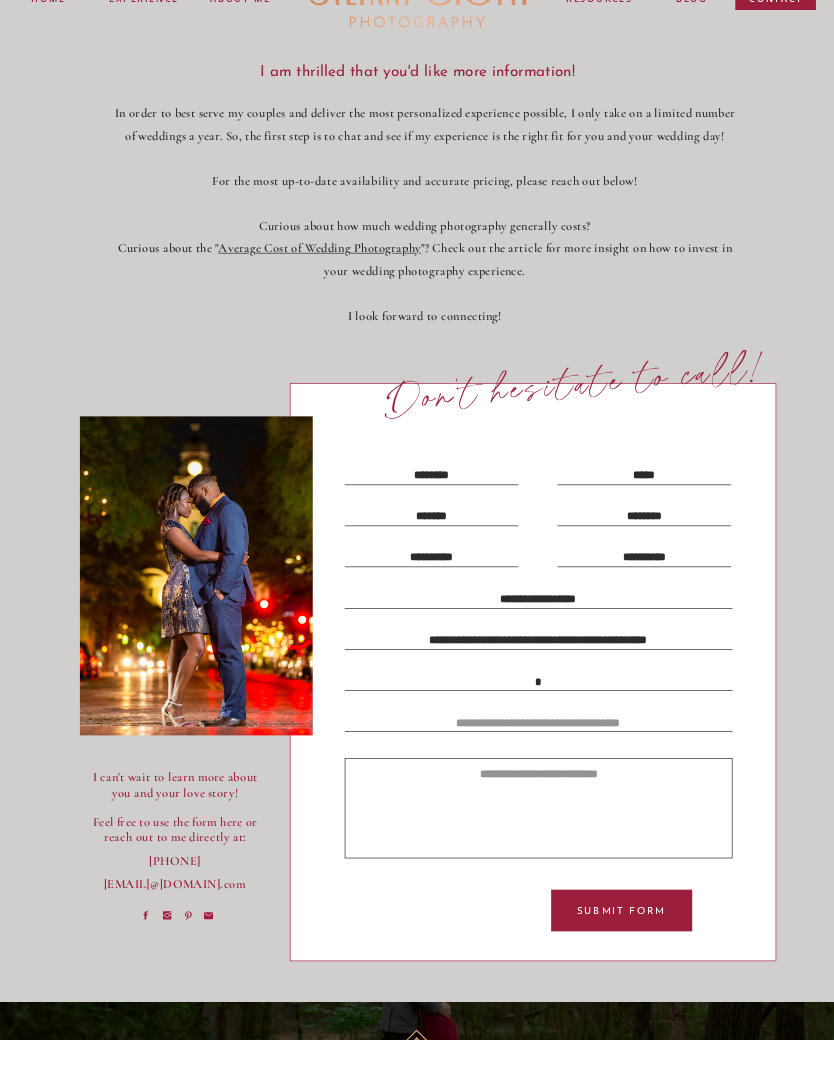 scroll, scrollTop: 1, scrollLeft: 0, axis: vertical 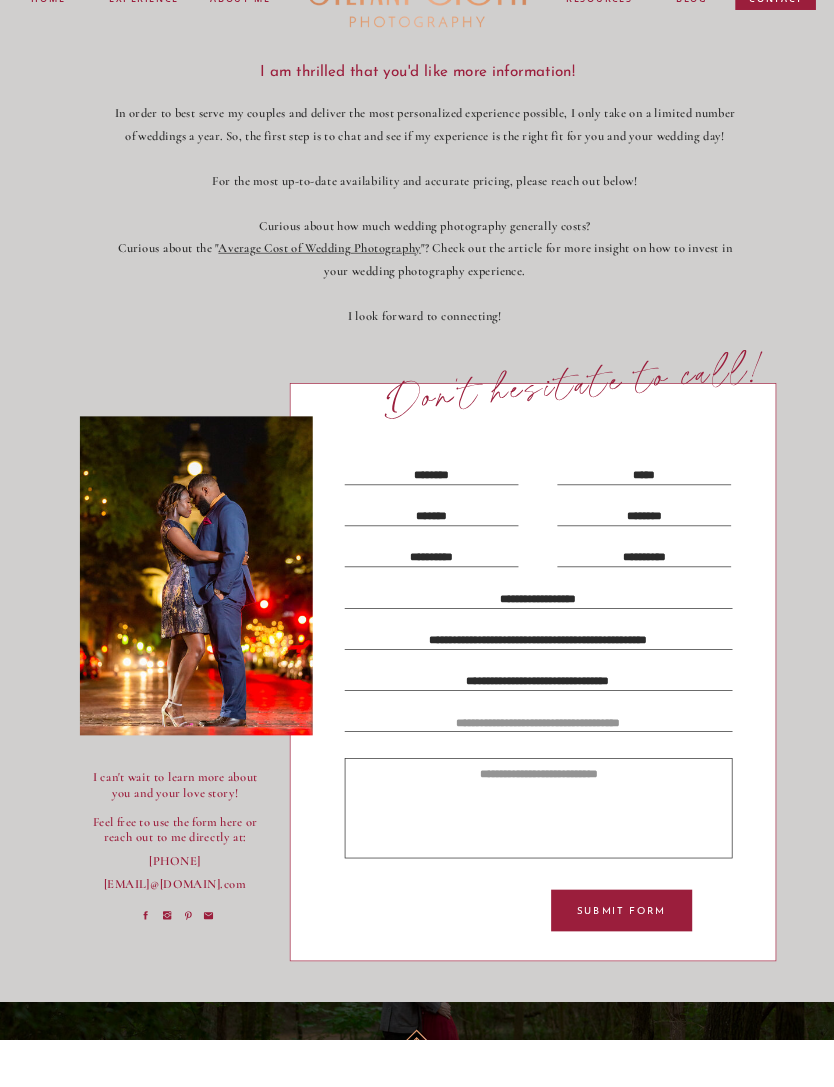 type on "**********" 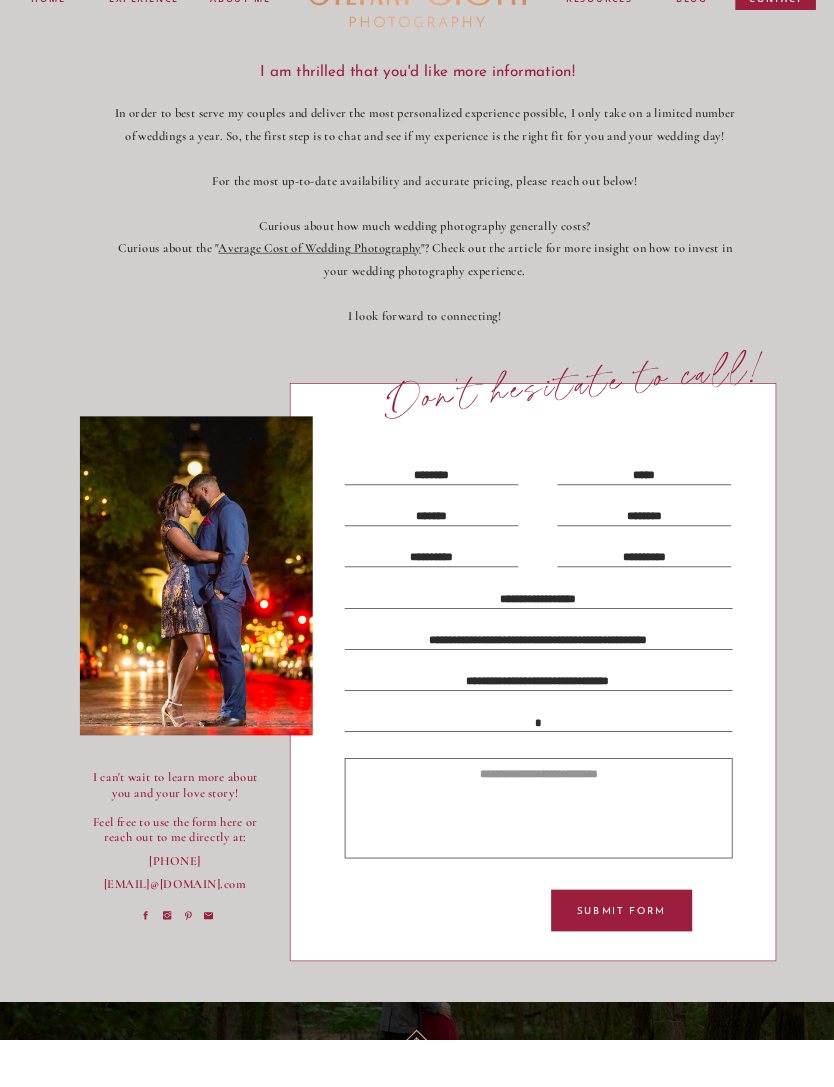 scroll, scrollTop: 1, scrollLeft: 0, axis: vertical 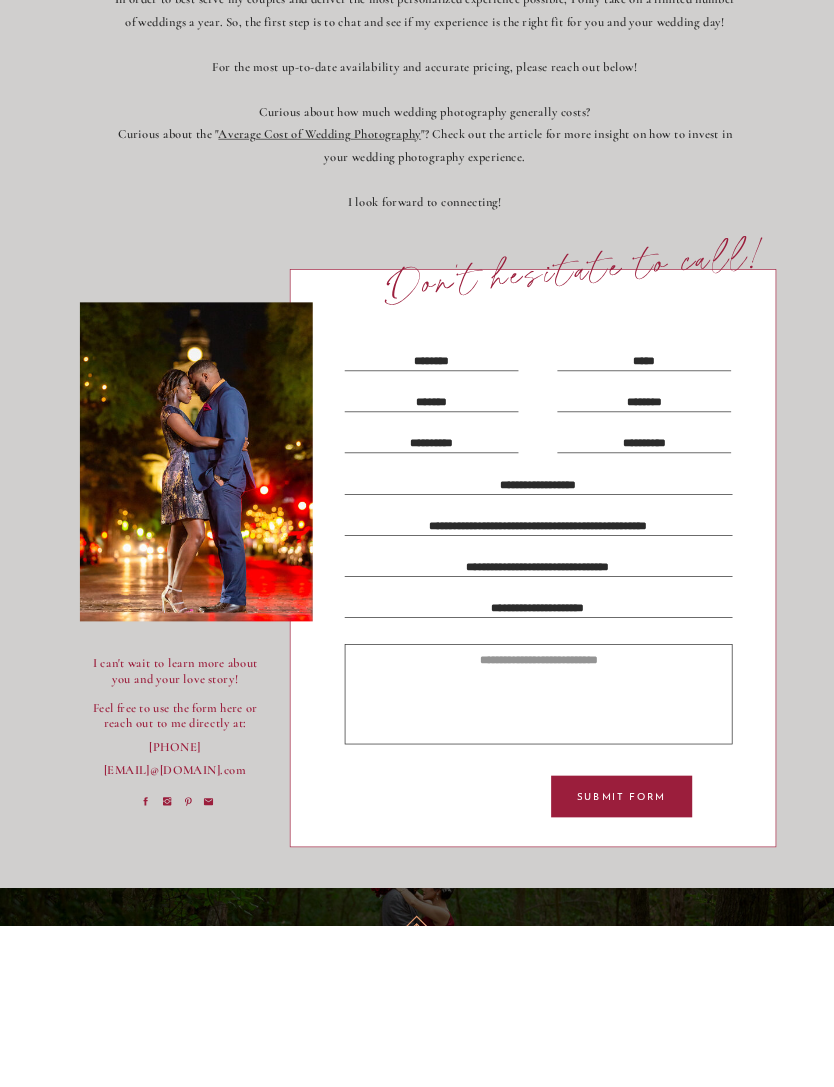 type on "**********" 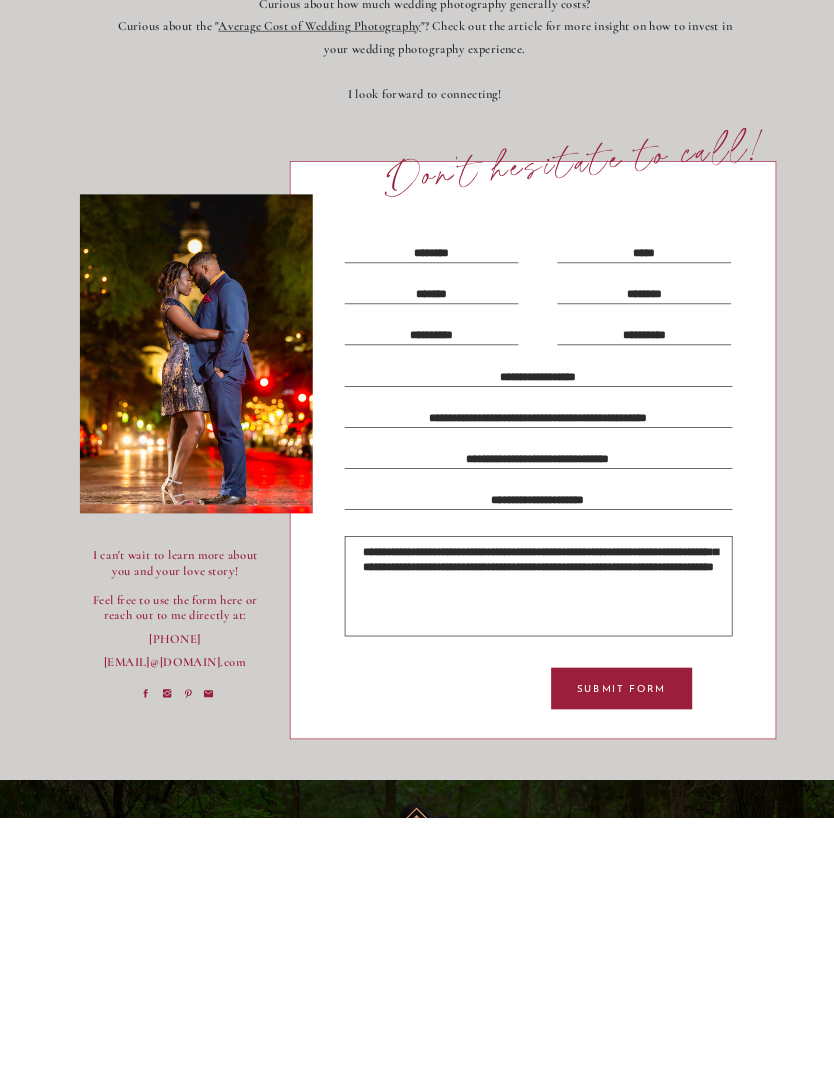 click on "**********" at bounding box center [539, 856] 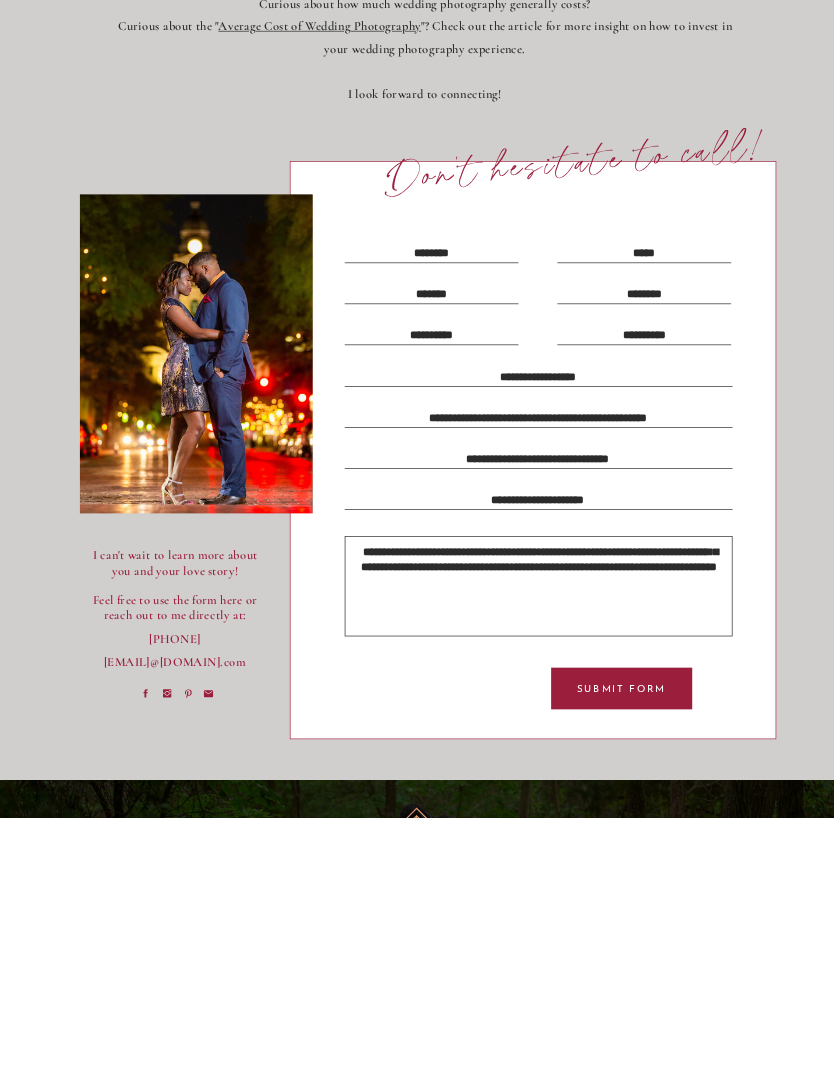 type on "**********" 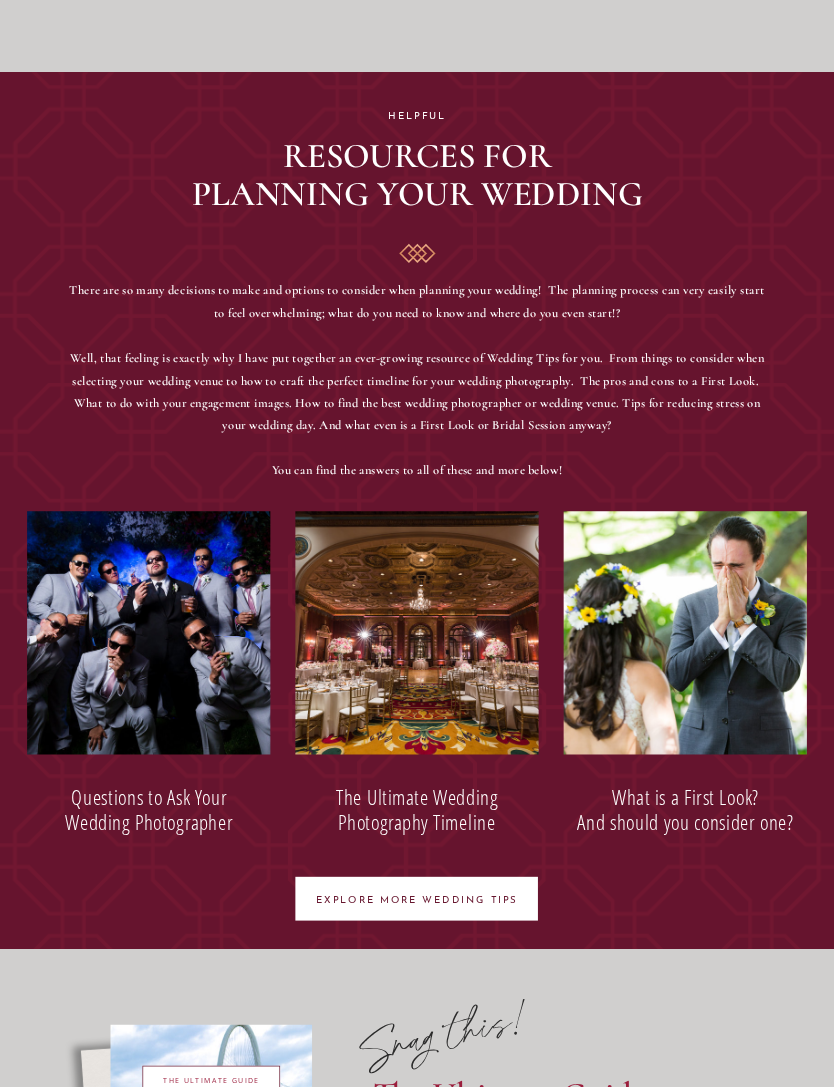 scroll, scrollTop: 1095, scrollLeft: 0, axis: vertical 